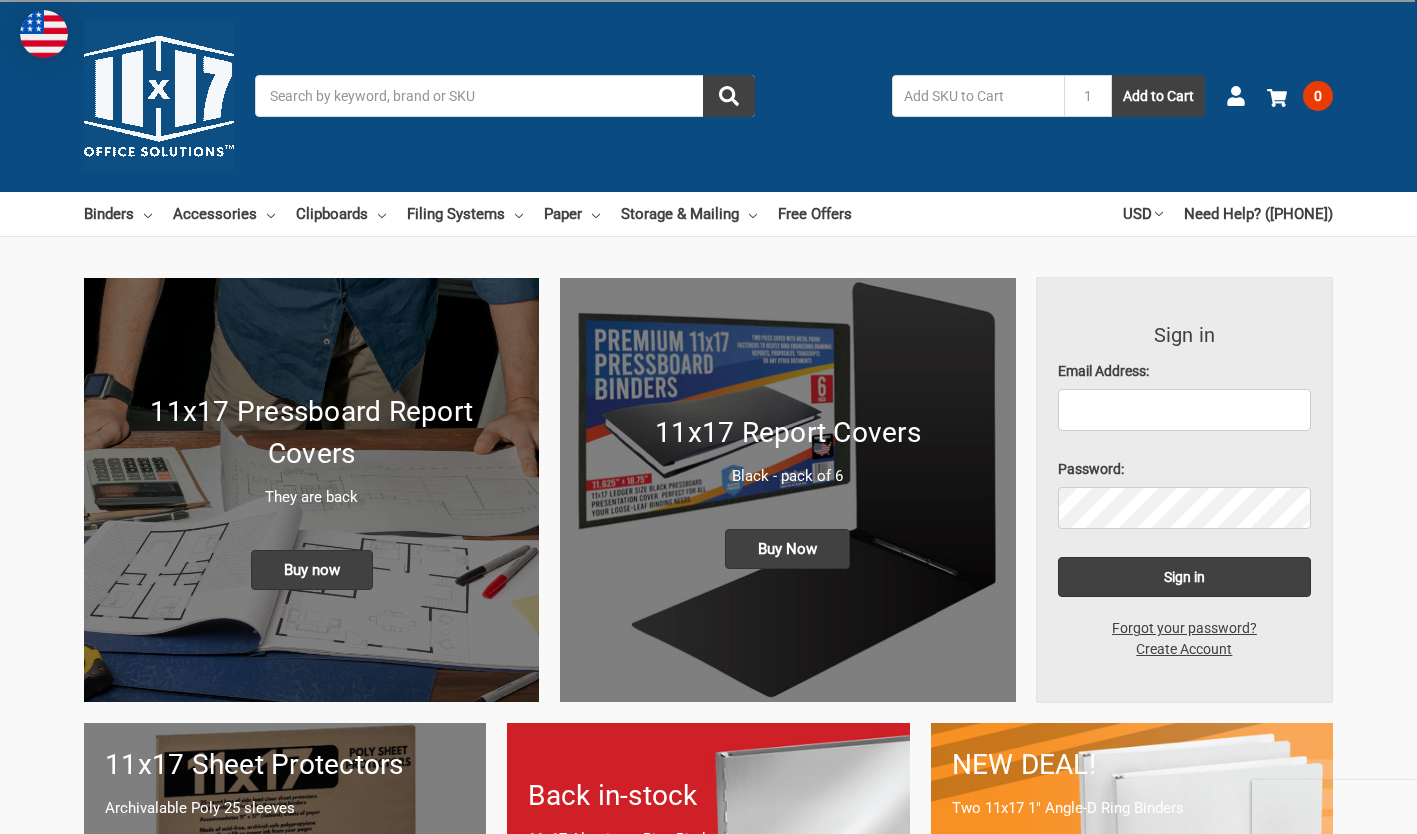 scroll, scrollTop: 0, scrollLeft: 0, axis: both 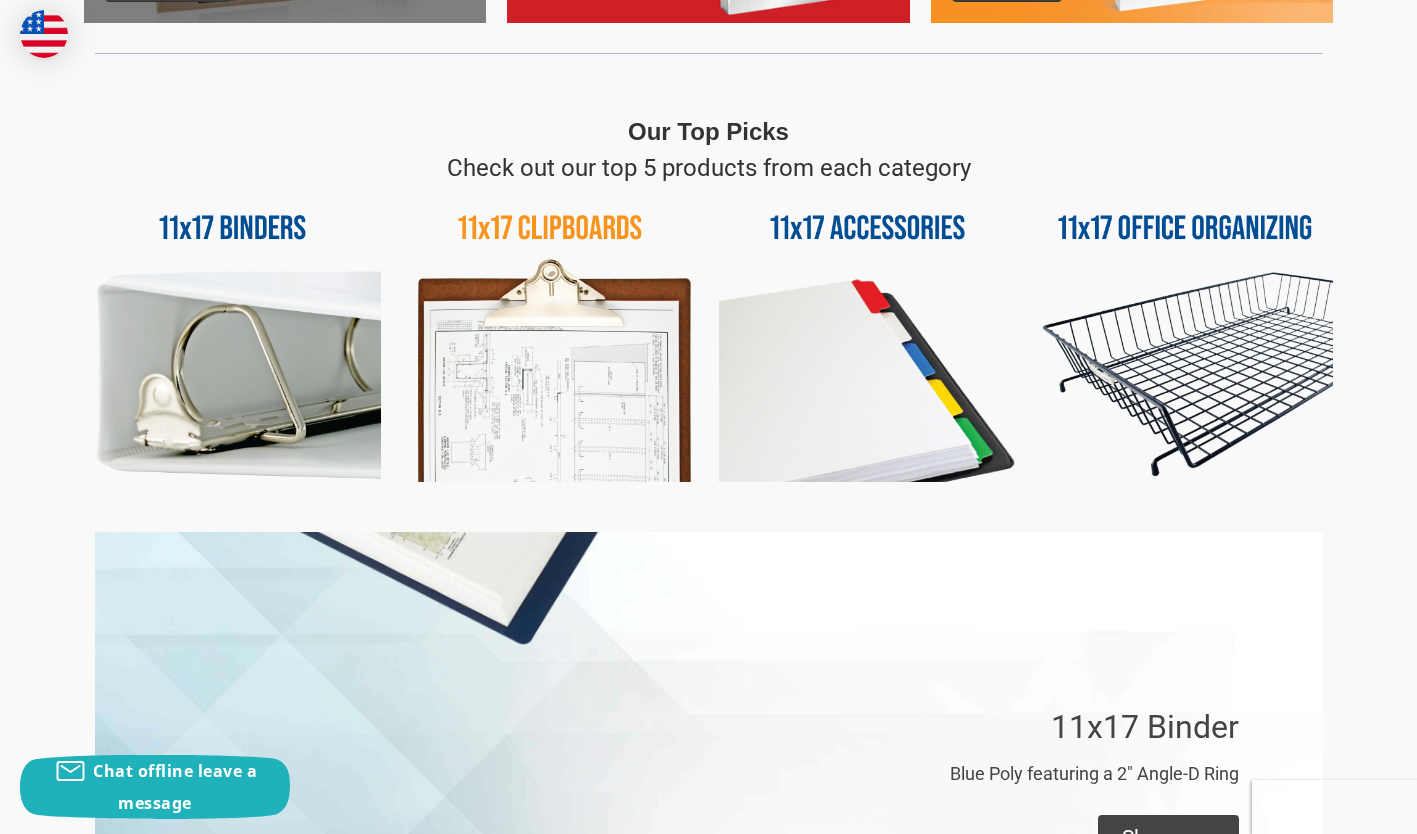 click at bounding box center [1185, 334] 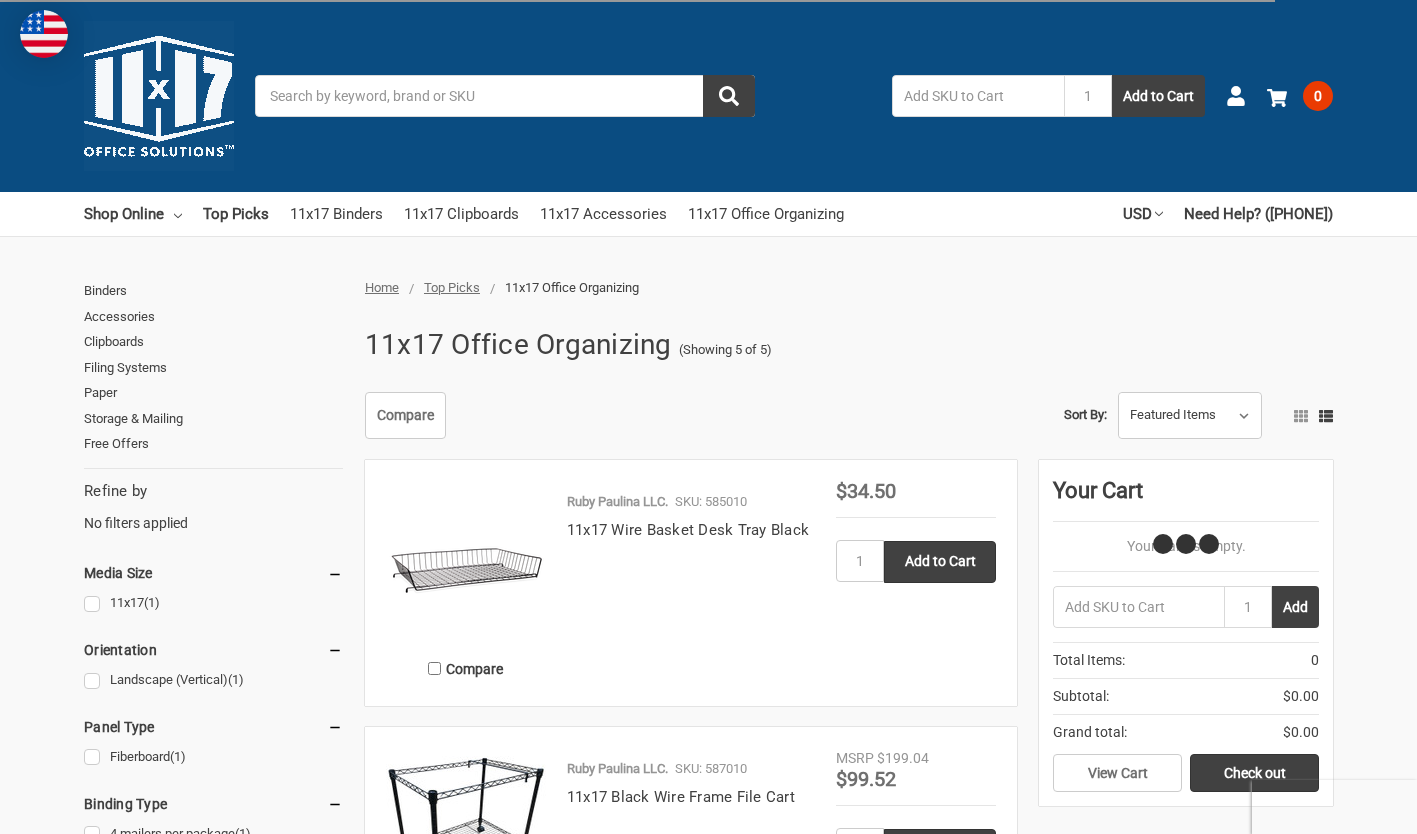 scroll, scrollTop: 204, scrollLeft: 0, axis: vertical 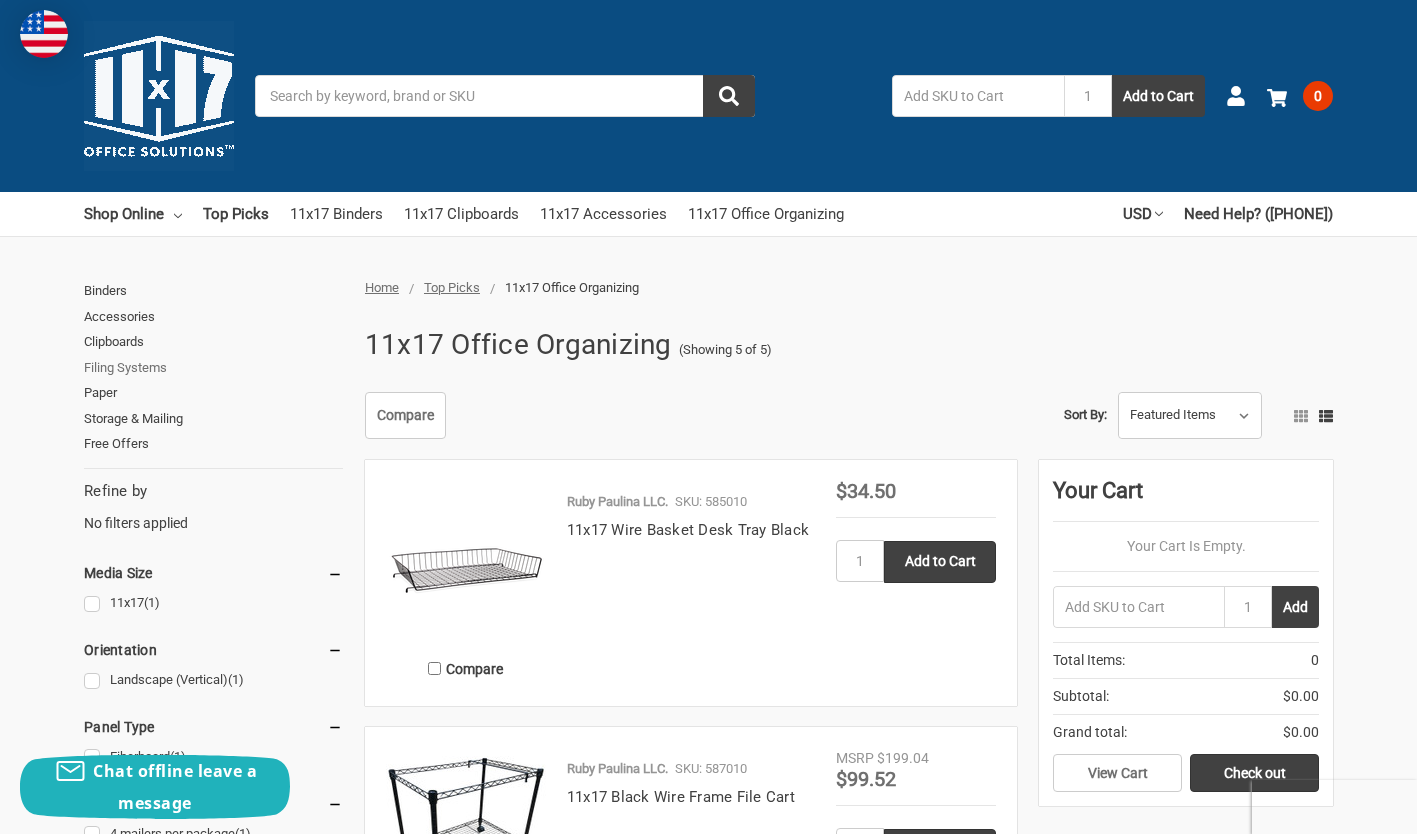 click on "Filing Systems" at bounding box center (213, 368) 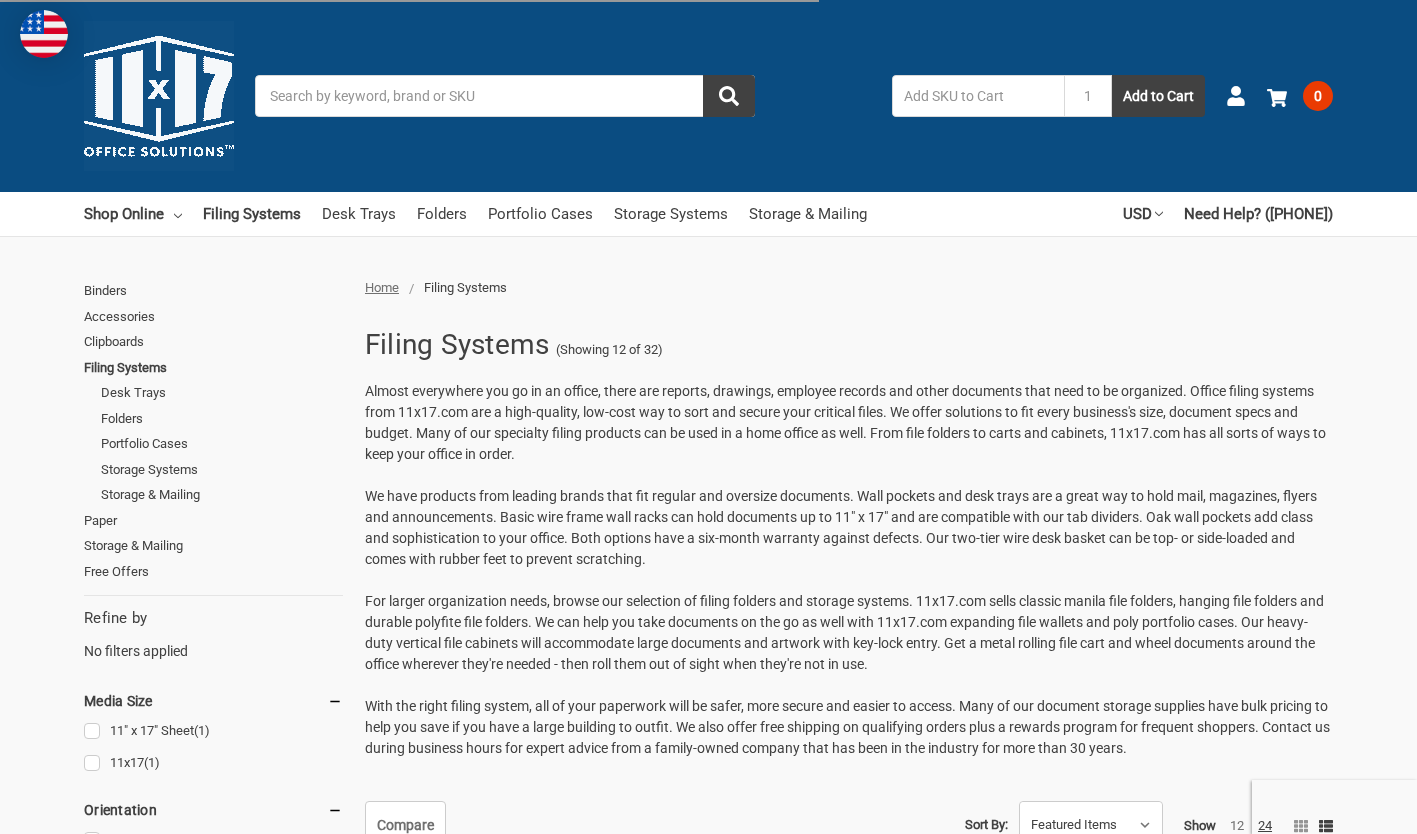 scroll, scrollTop: 0, scrollLeft: 0, axis: both 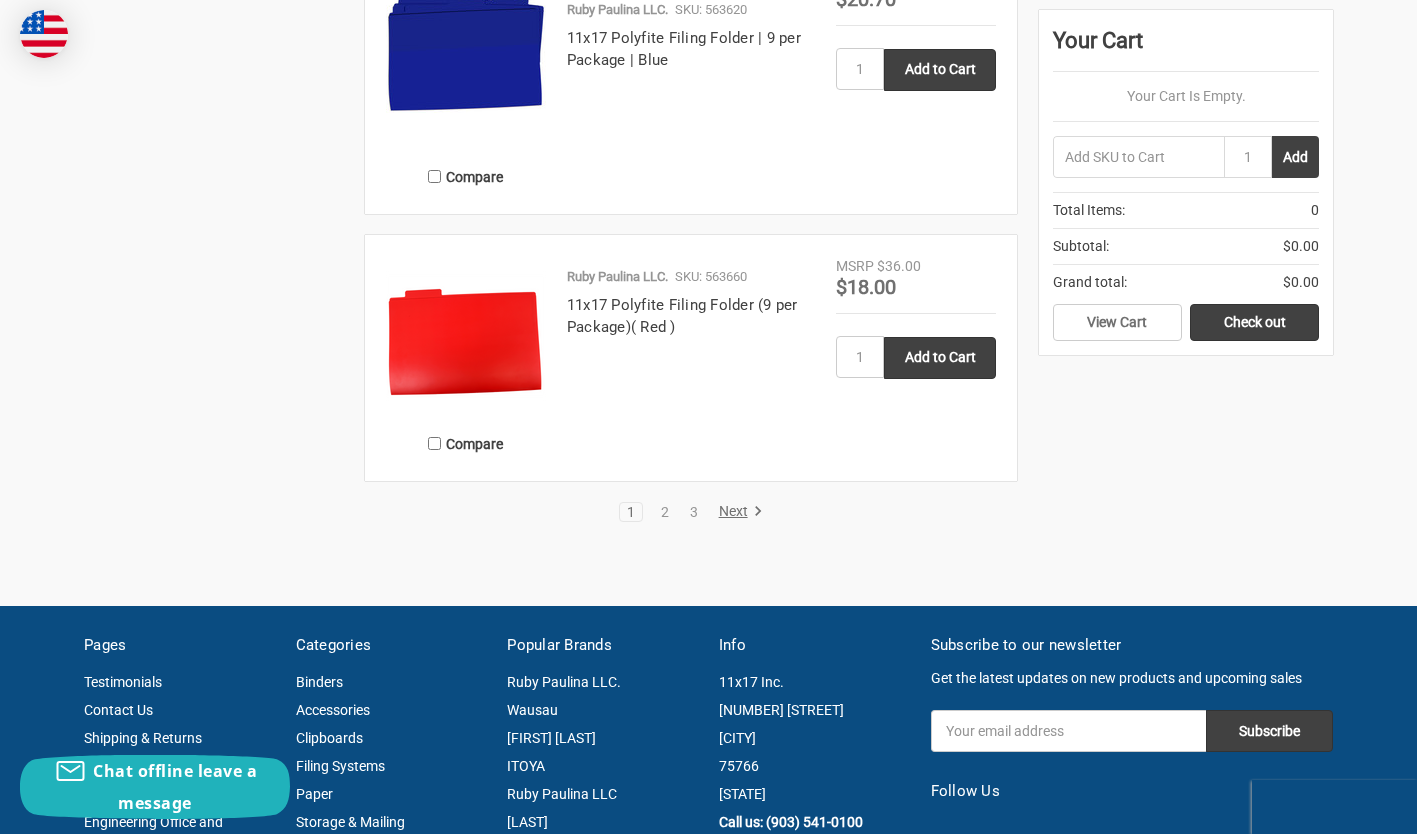 click on "Next" at bounding box center (737, 512) 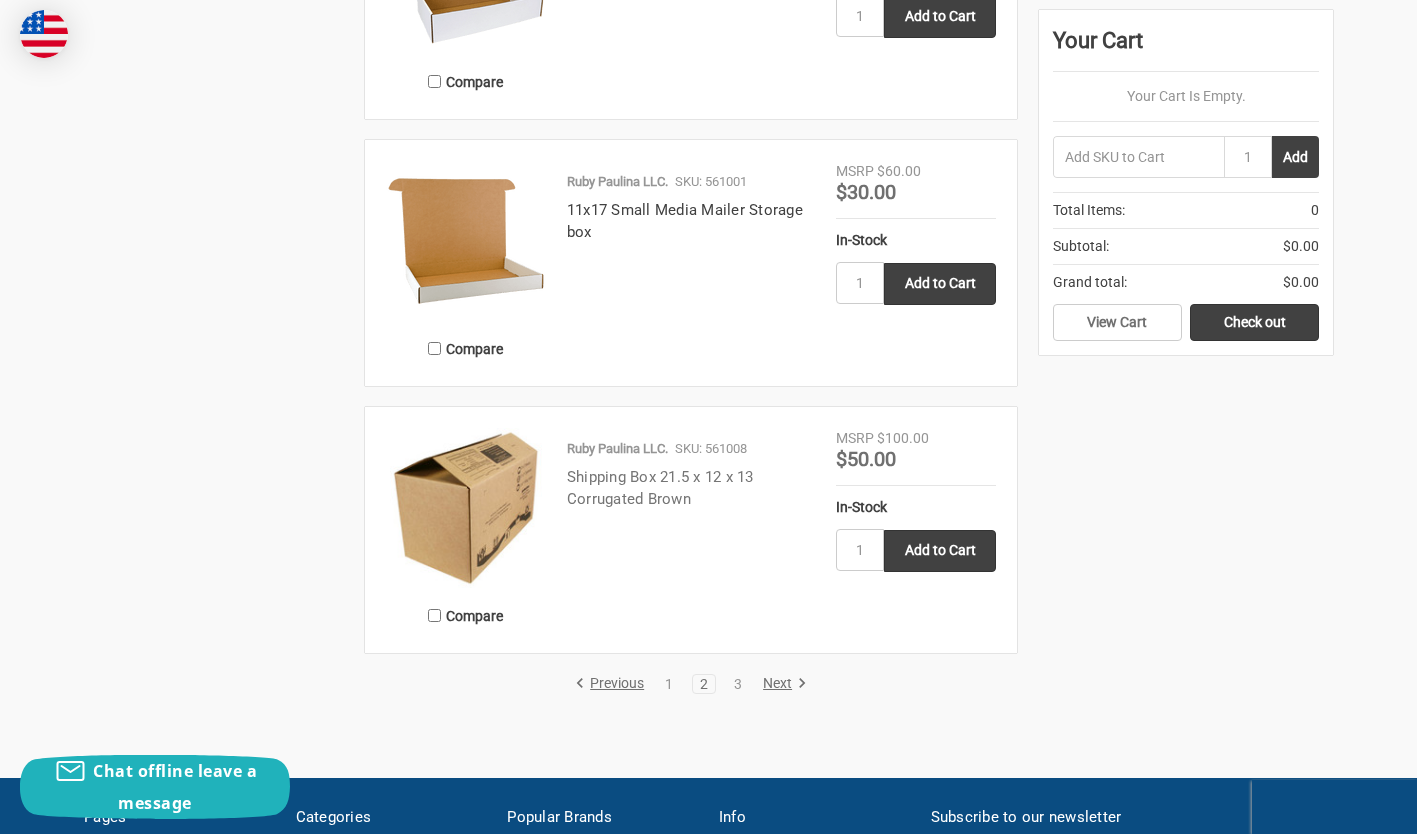 scroll, scrollTop: 3600, scrollLeft: 0, axis: vertical 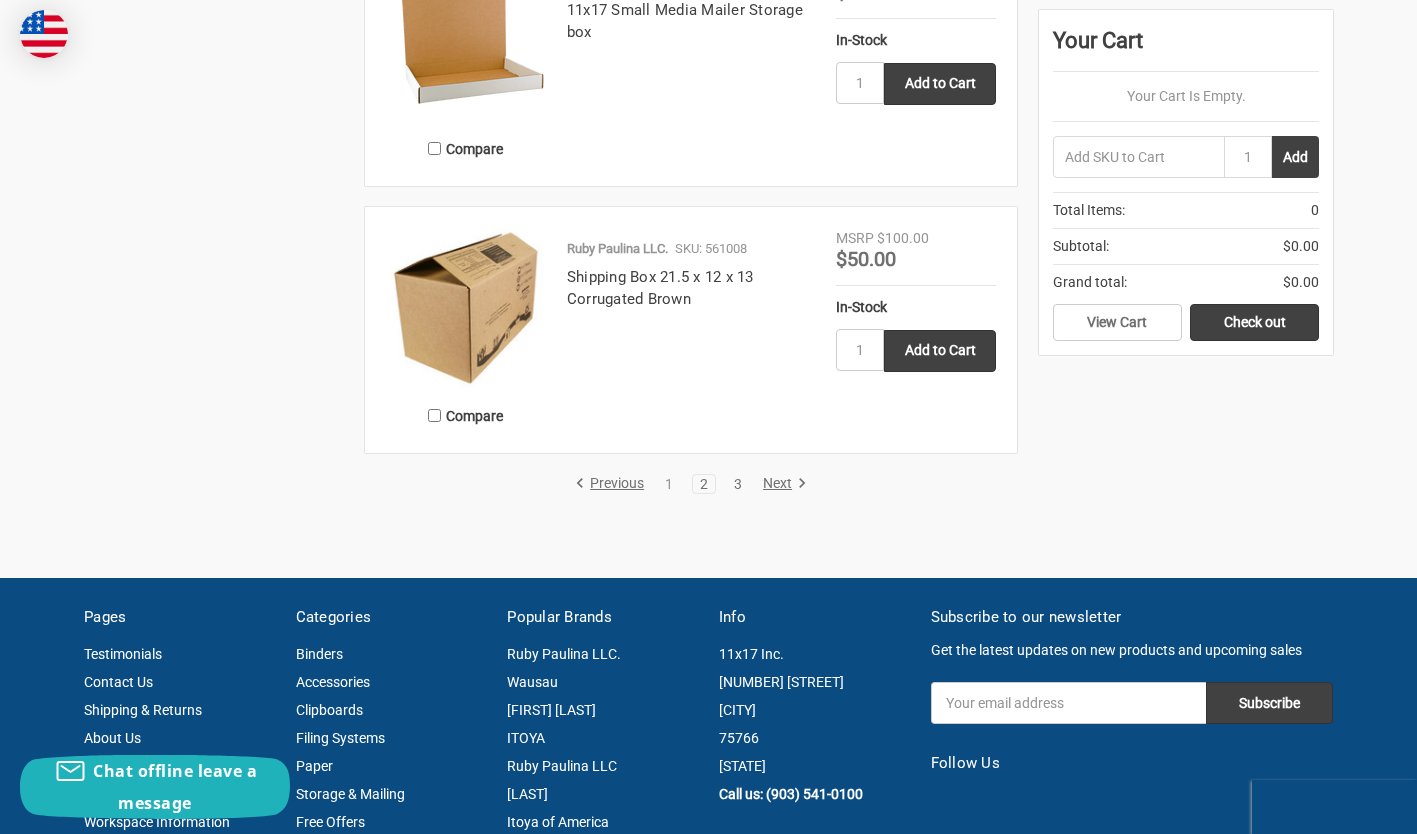 click on "3" at bounding box center [738, 484] 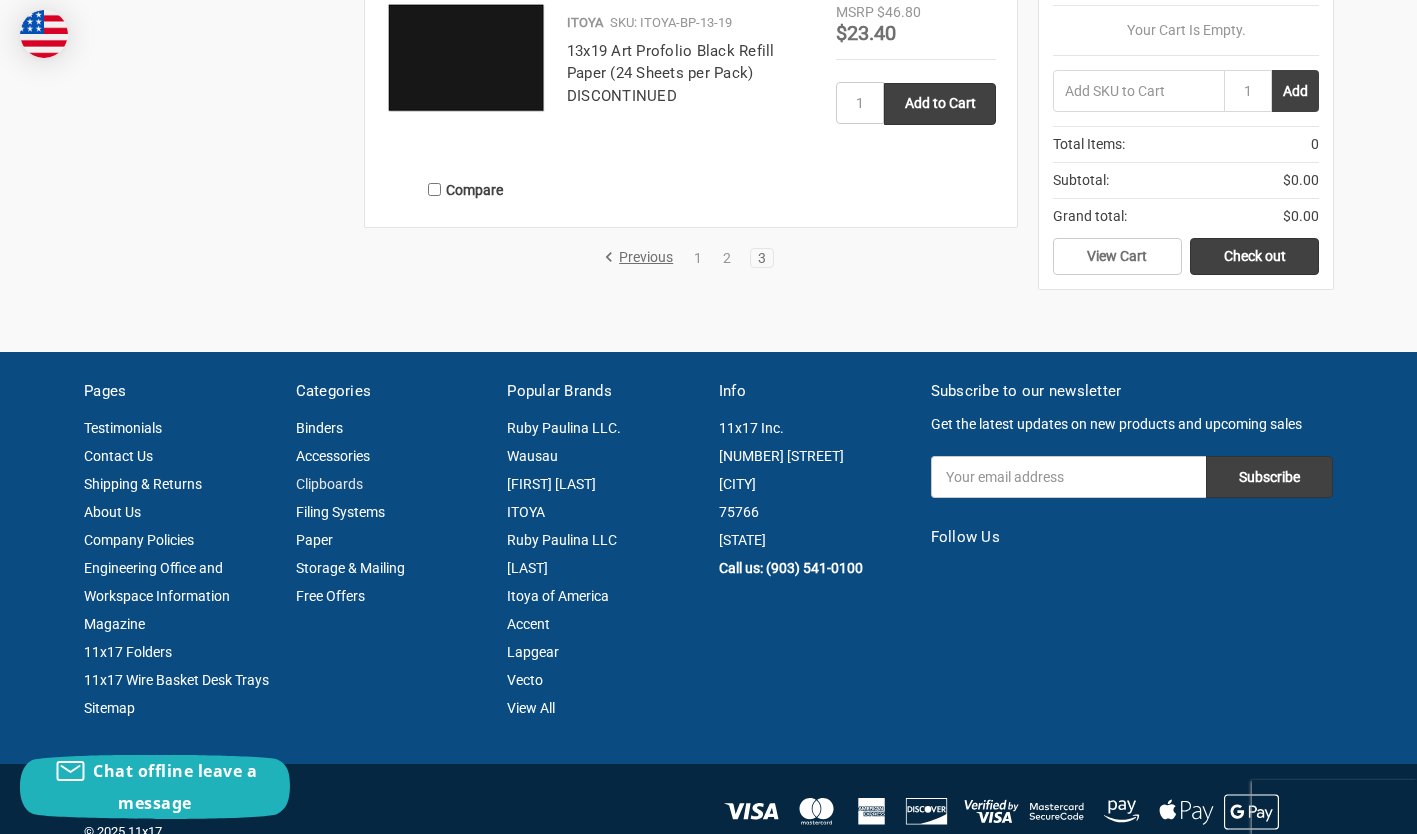 scroll, scrollTop: 2800, scrollLeft: 0, axis: vertical 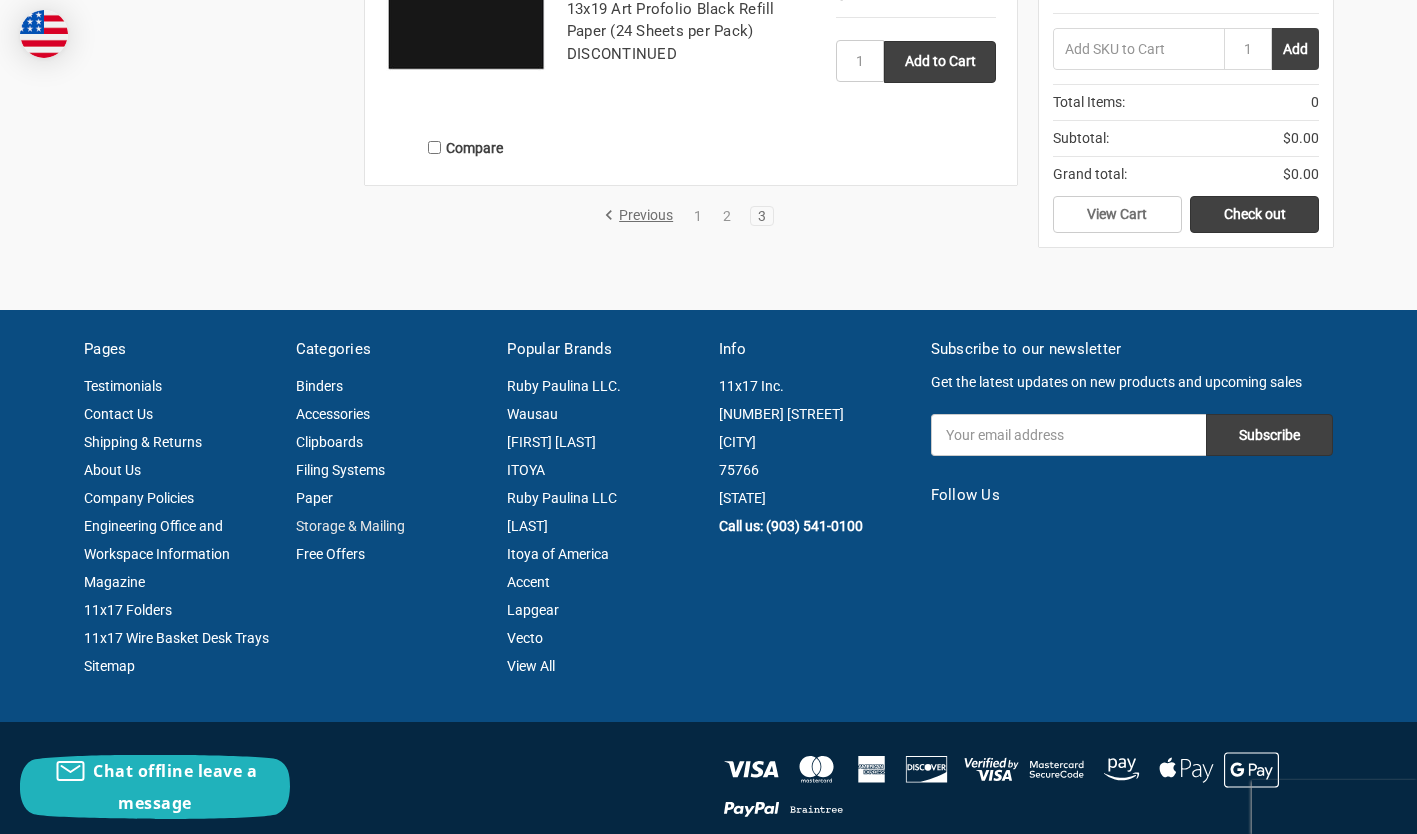 click on "Storage & Mailing" at bounding box center (350, 526) 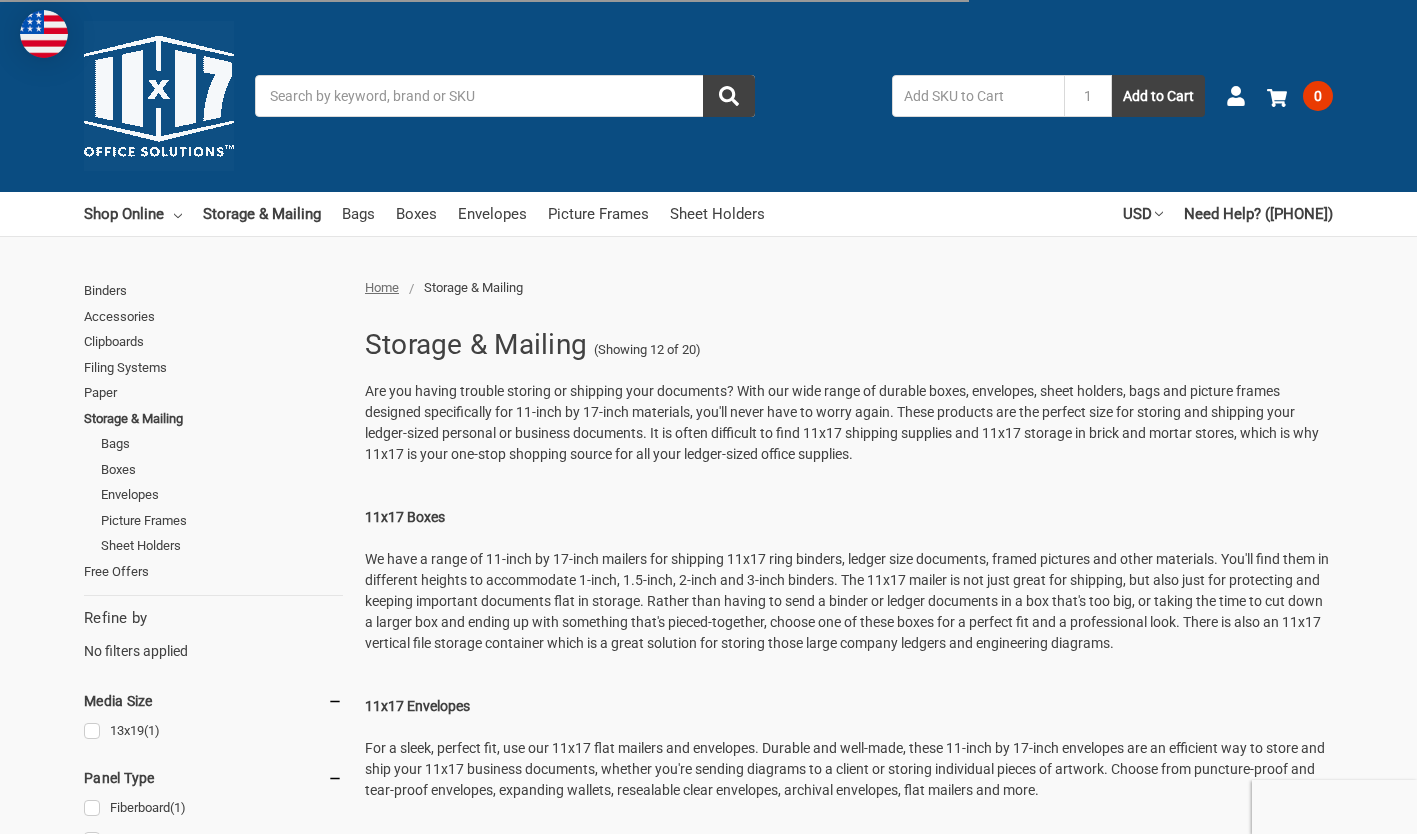 scroll, scrollTop: 0, scrollLeft: 0, axis: both 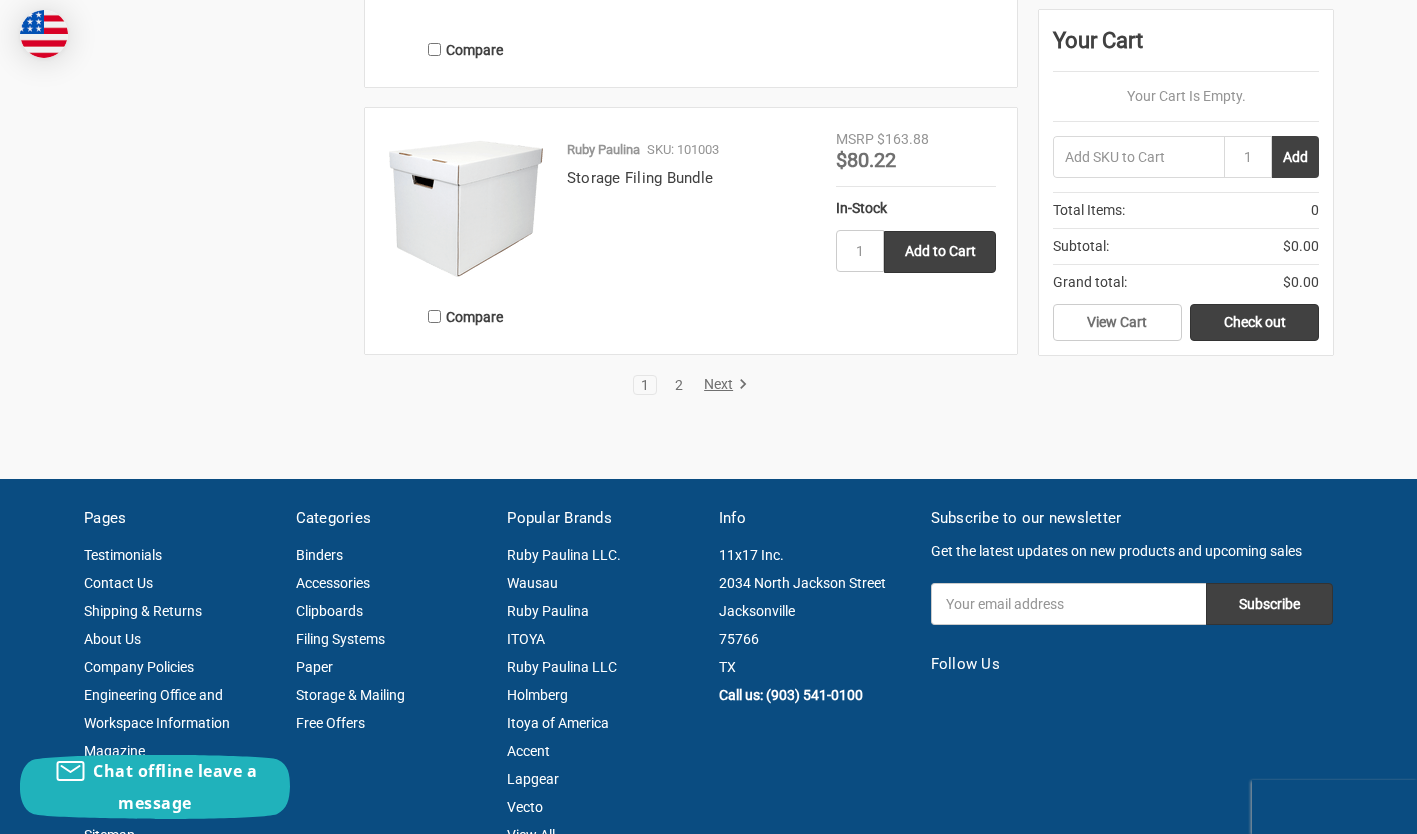 click on "2" at bounding box center (679, 385) 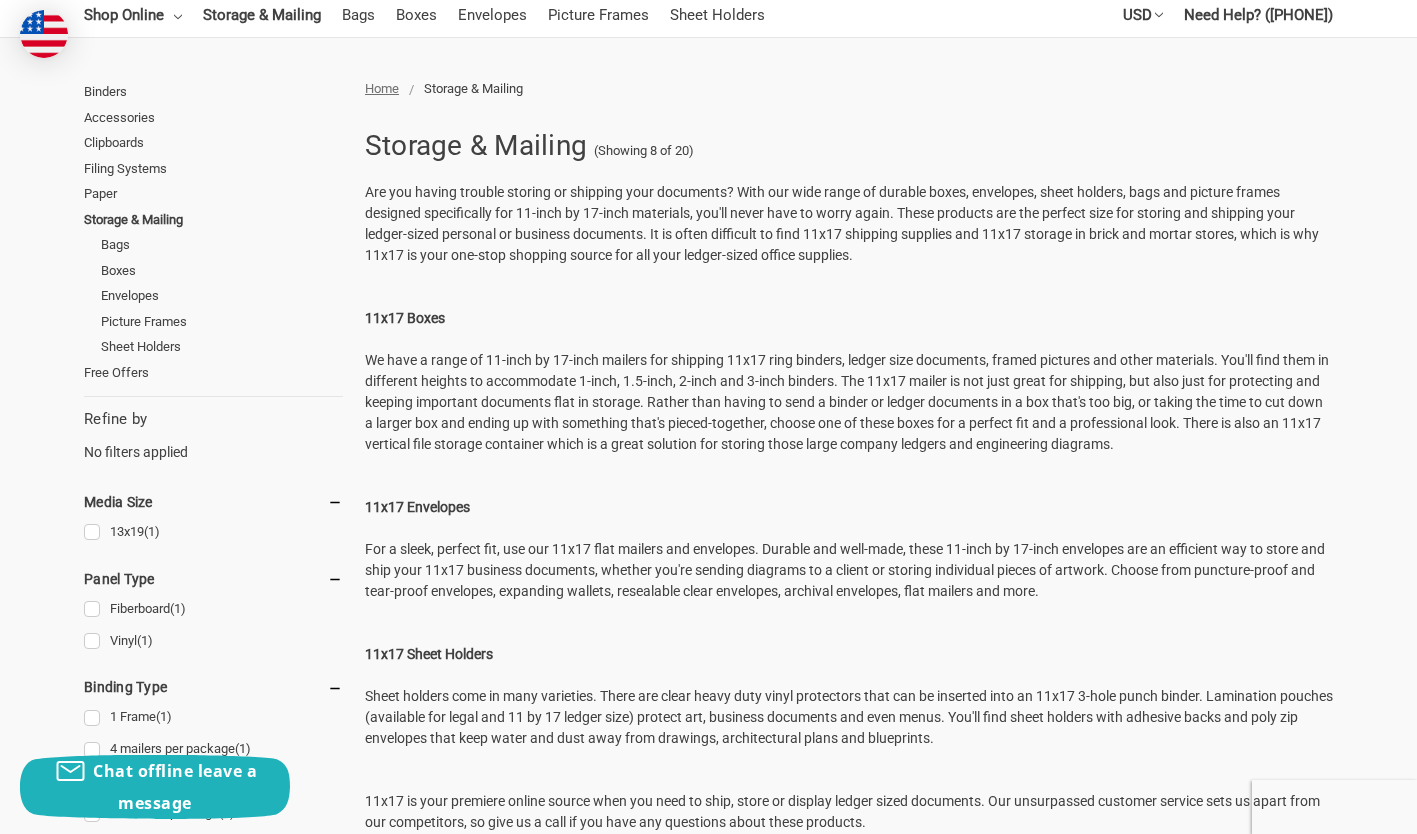 scroll, scrollTop: 0, scrollLeft: 0, axis: both 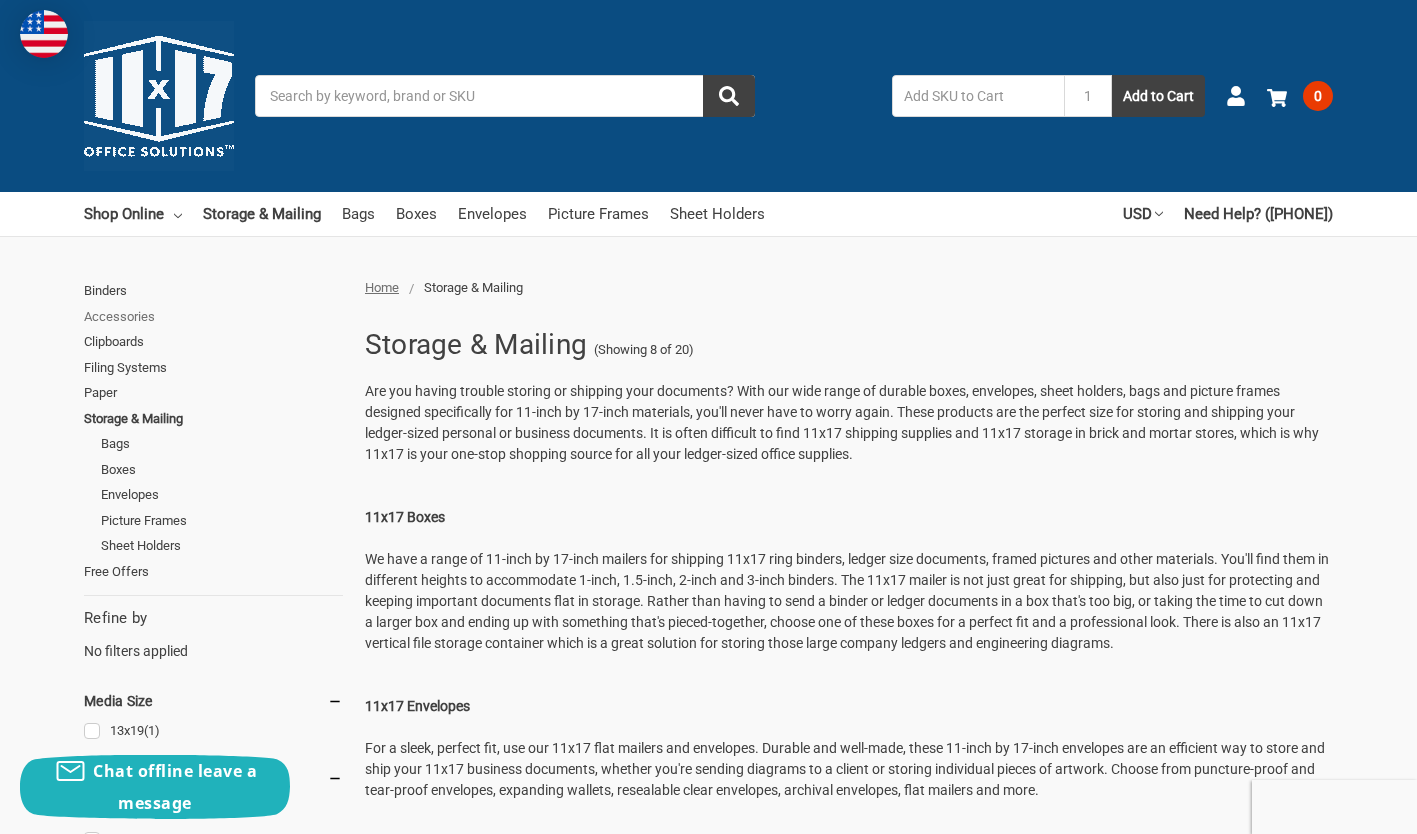 click on "Accessories" at bounding box center [213, 317] 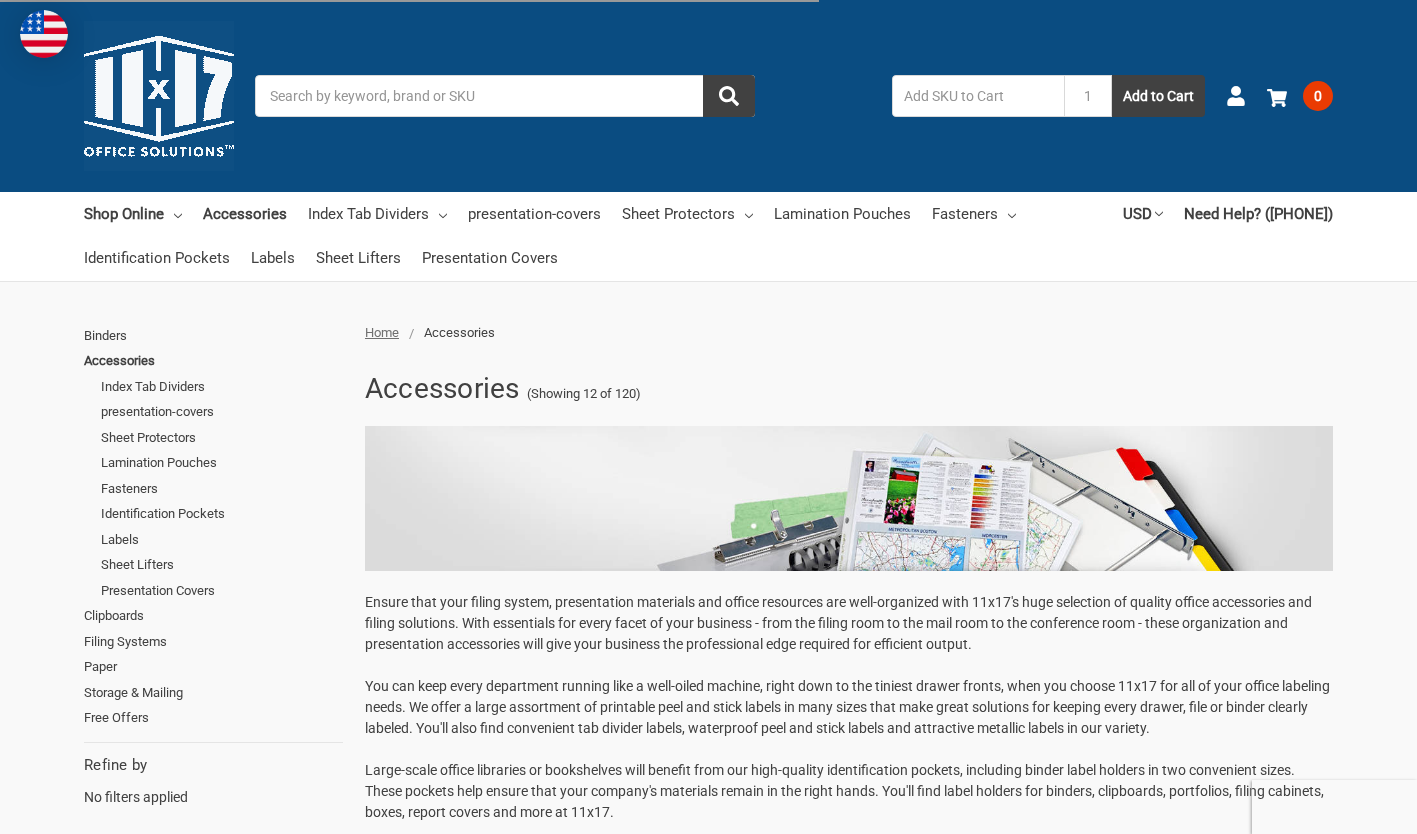 scroll, scrollTop: 0, scrollLeft: 0, axis: both 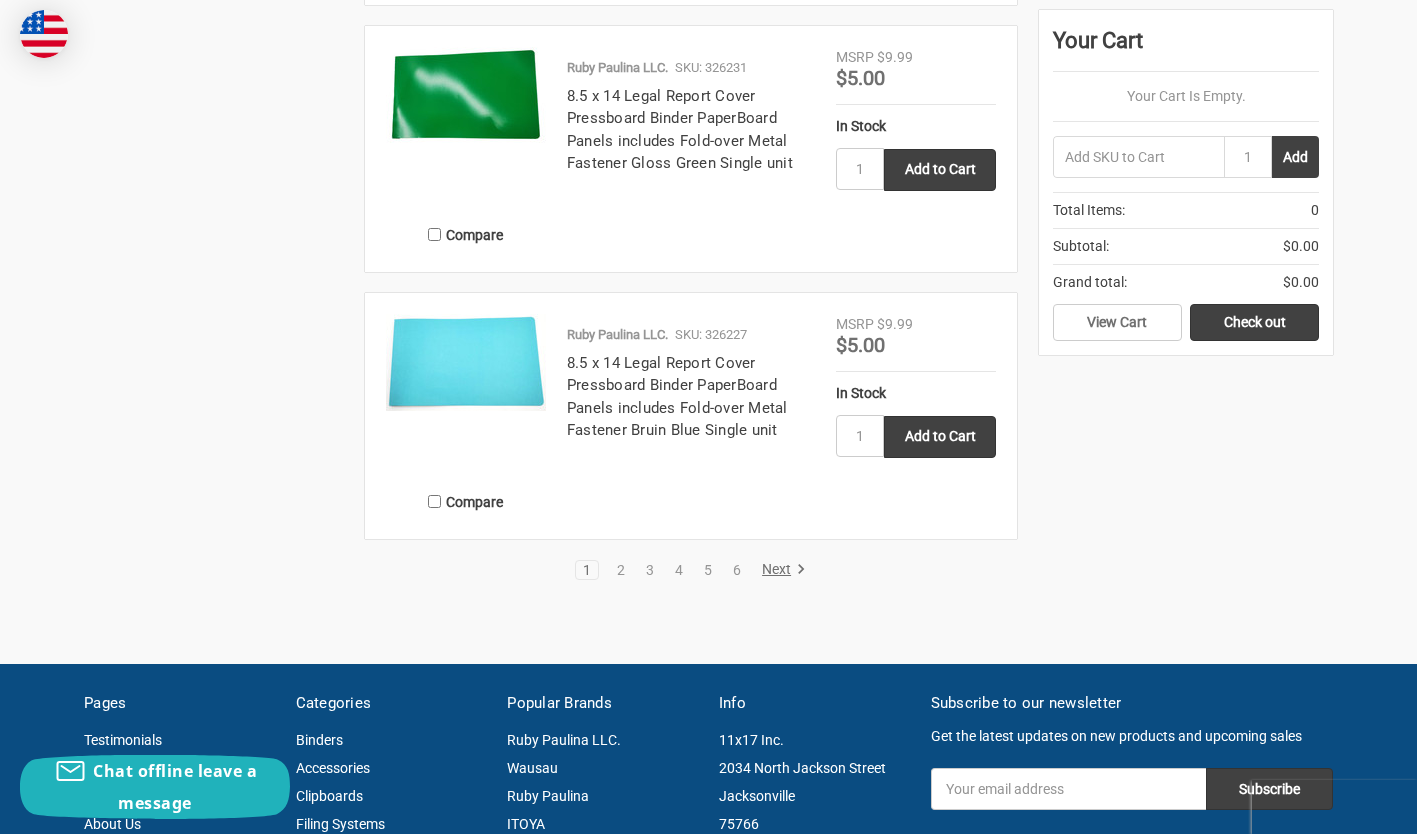 click on "Next" at bounding box center (780, 570) 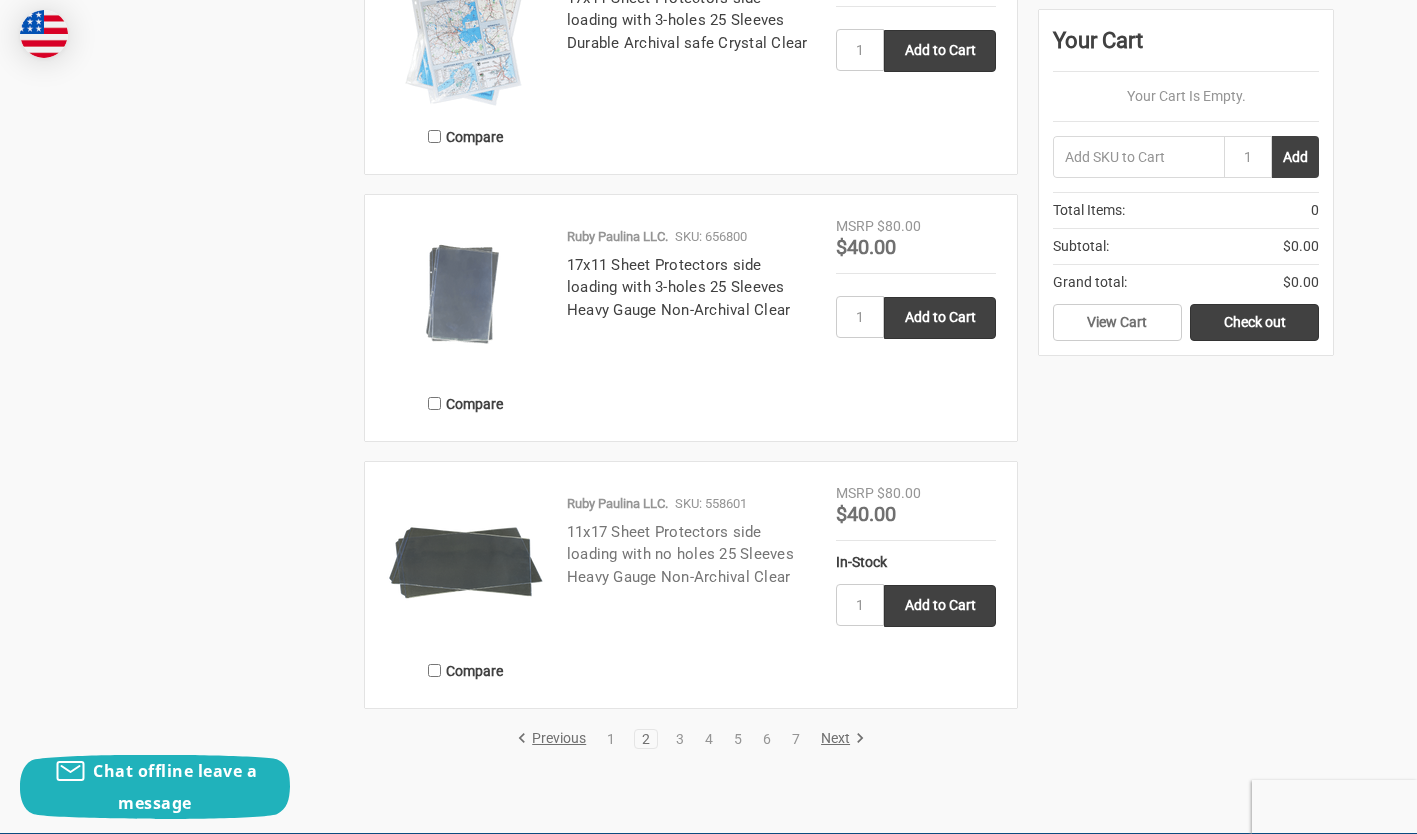 scroll, scrollTop: 3600, scrollLeft: 0, axis: vertical 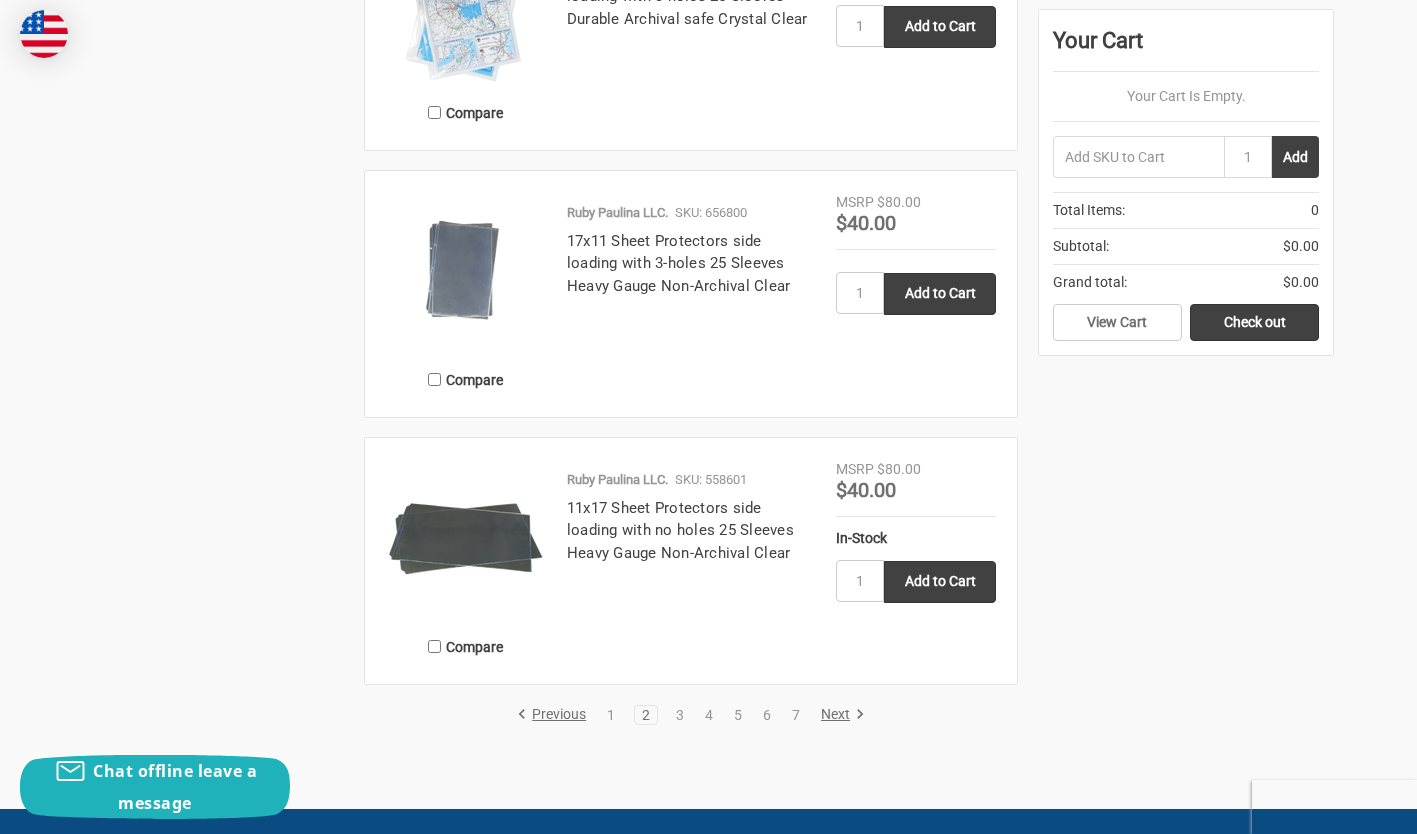 click on "Next" at bounding box center [839, 715] 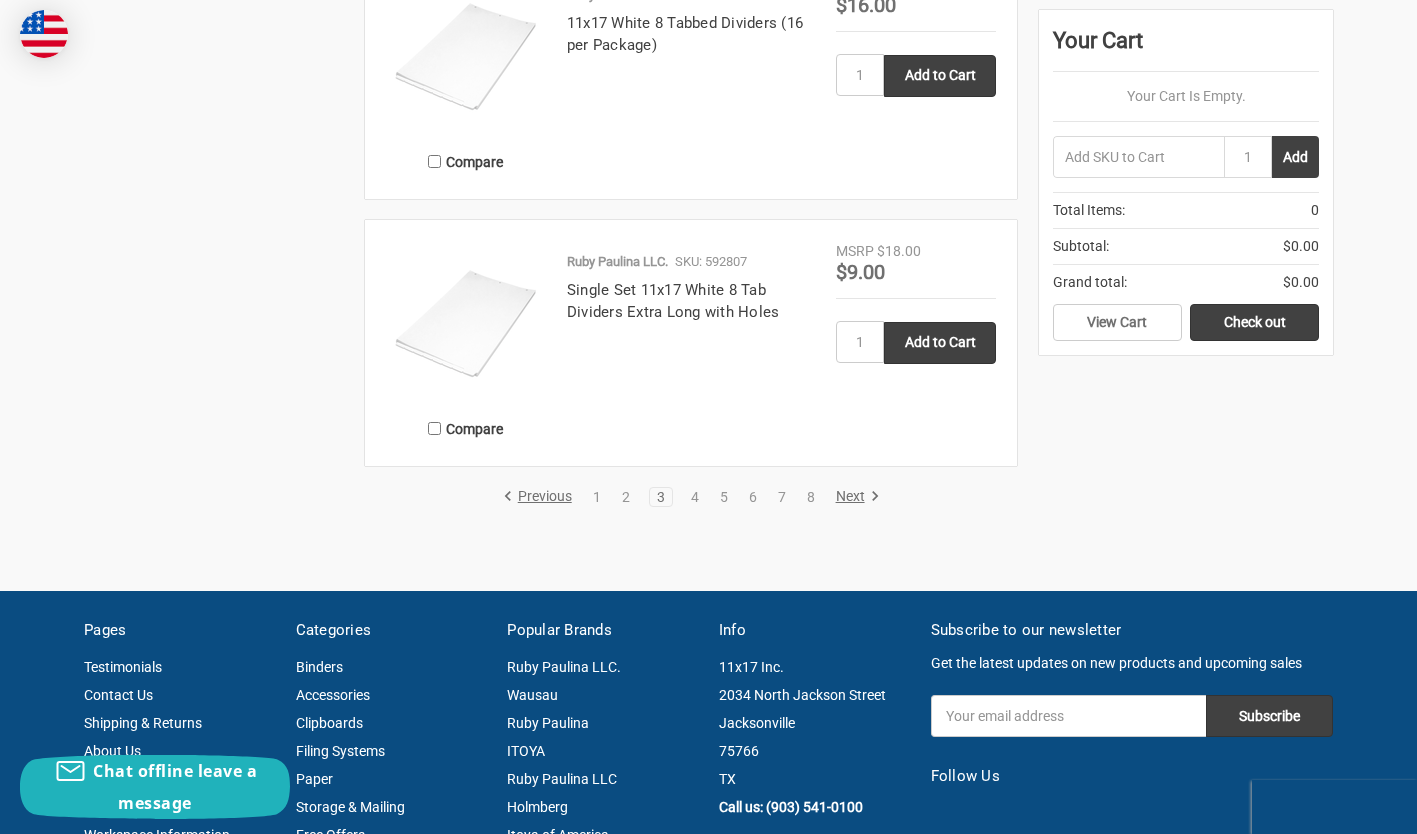 scroll, scrollTop: 3900, scrollLeft: 0, axis: vertical 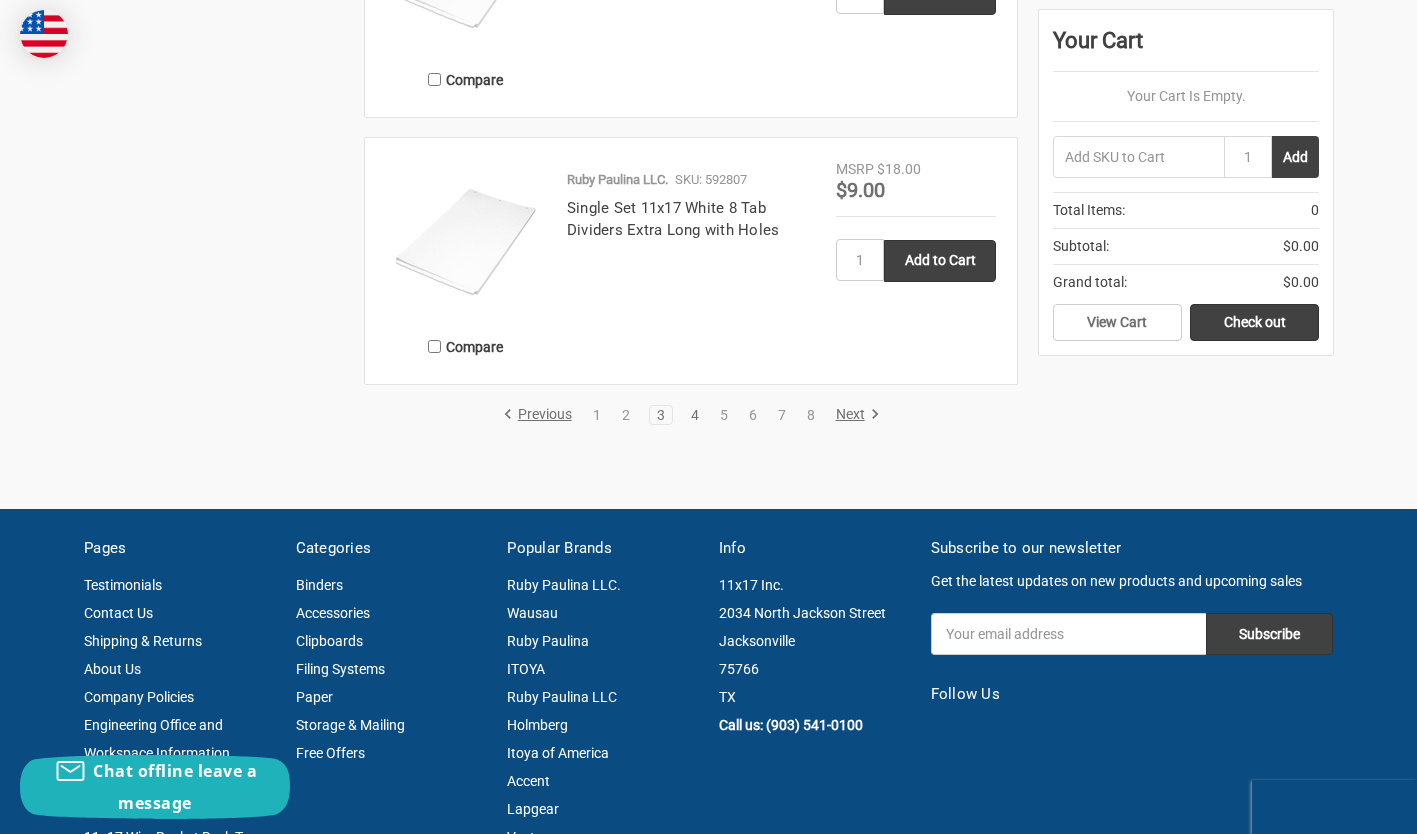 click on "4" at bounding box center [695, 415] 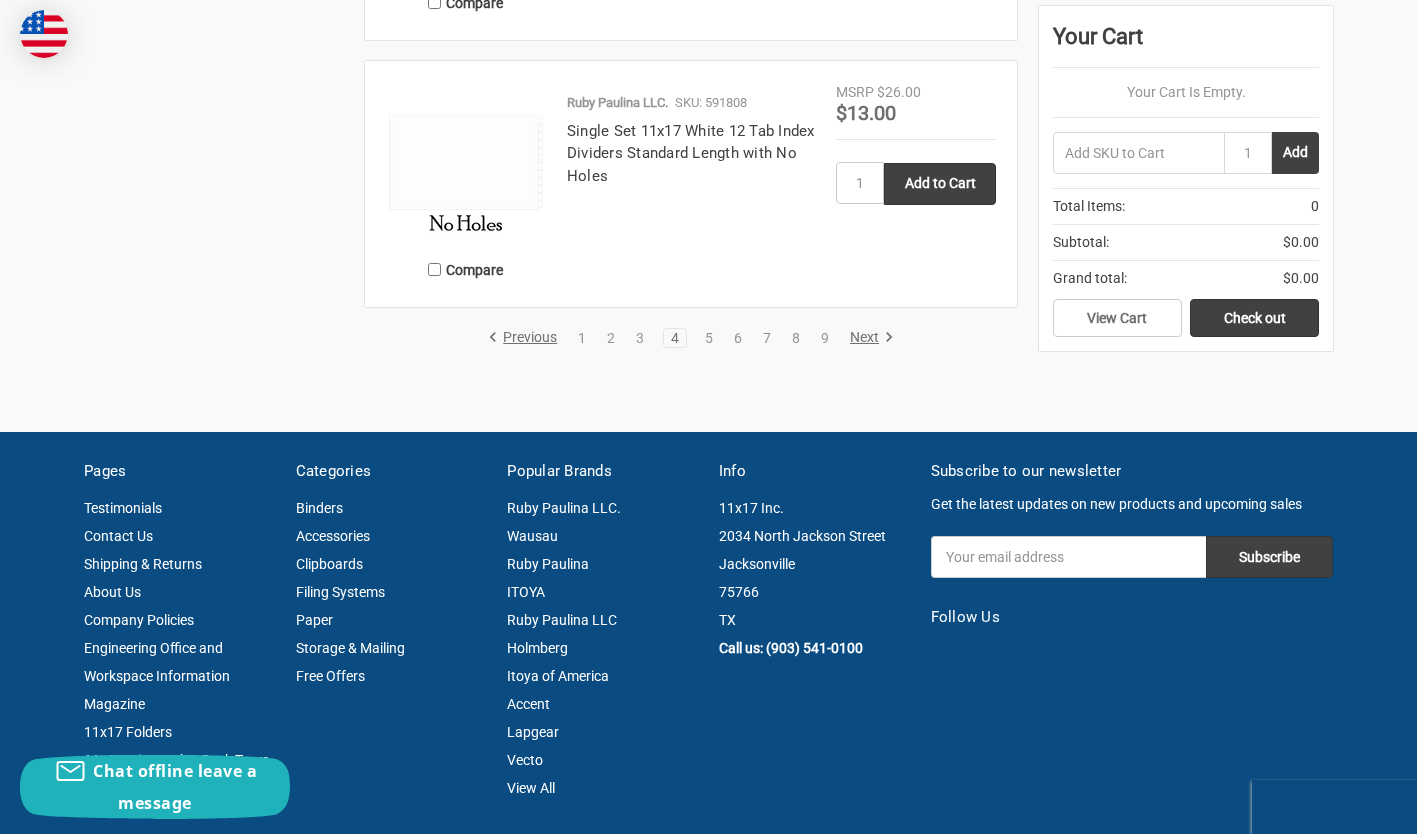 scroll, scrollTop: 4000, scrollLeft: 0, axis: vertical 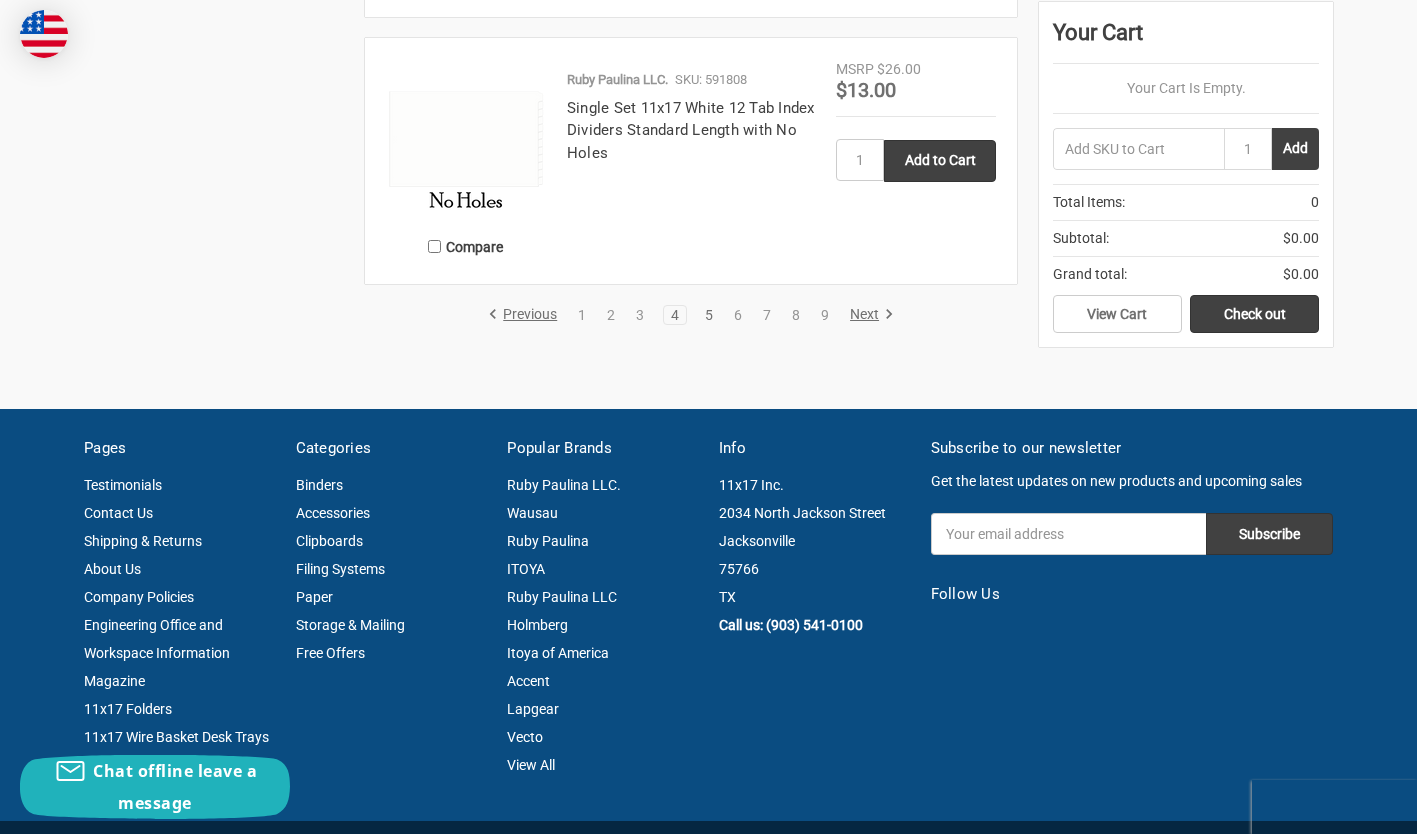 click on "5" at bounding box center (709, 315) 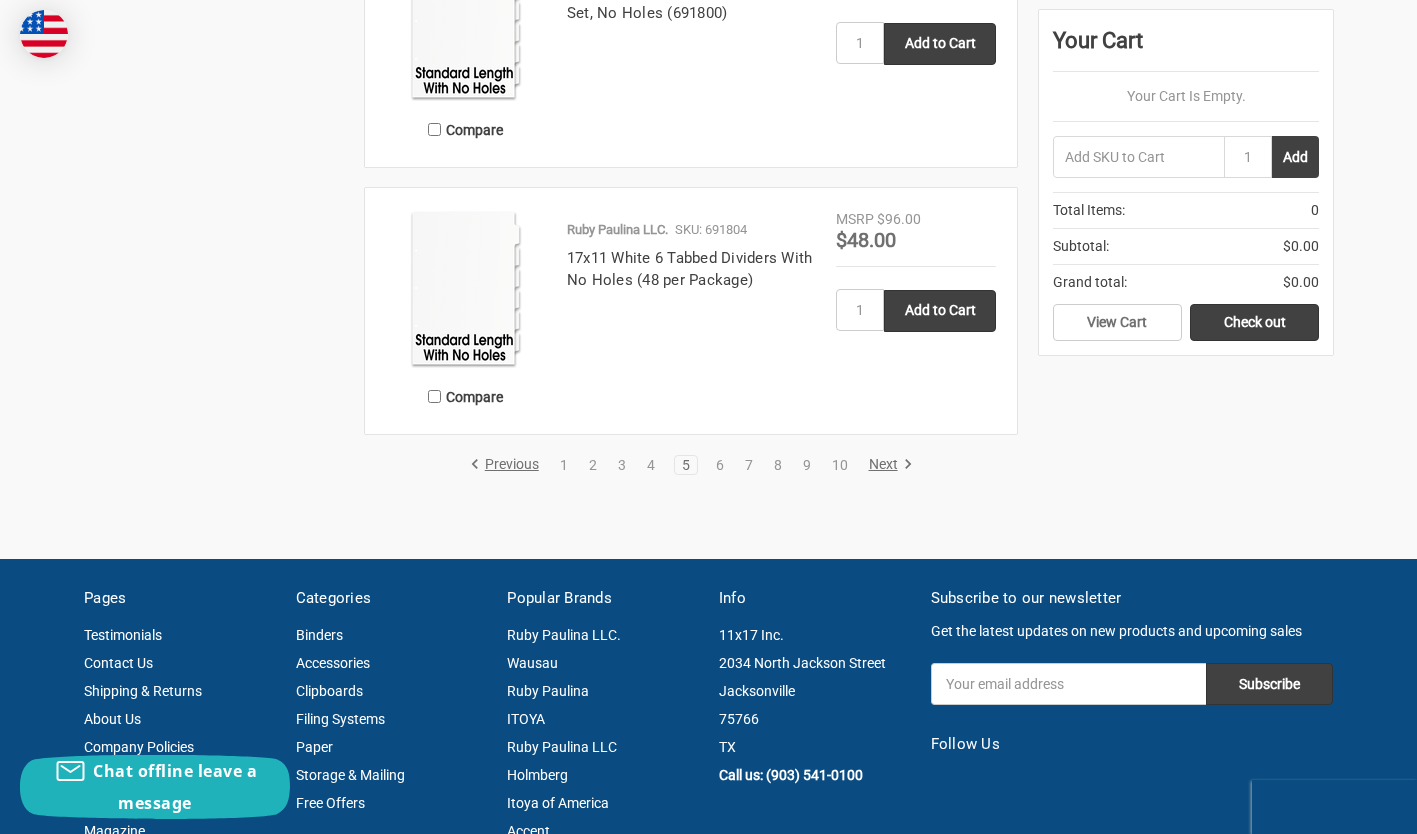 scroll, scrollTop: 4000, scrollLeft: 0, axis: vertical 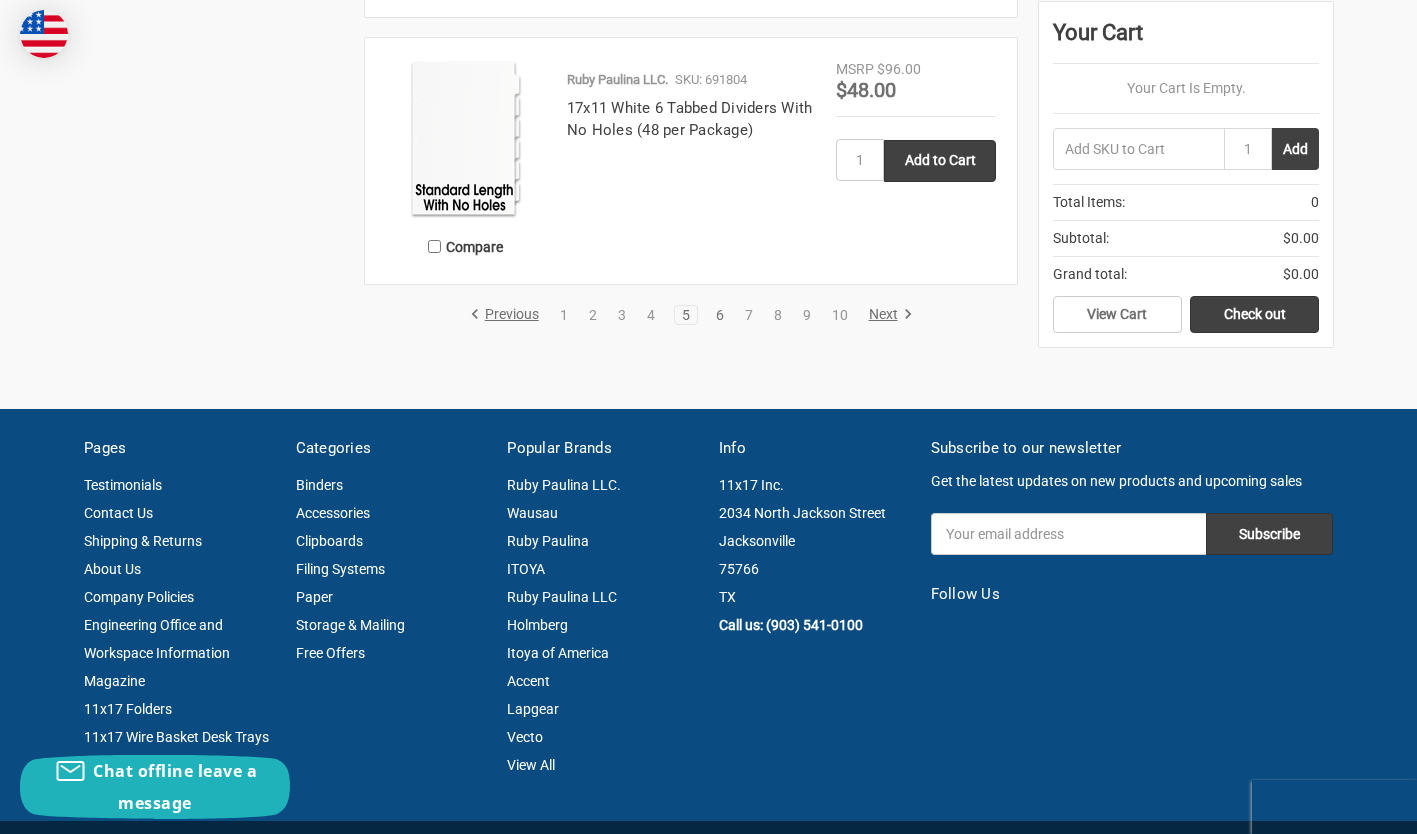 click on "6" at bounding box center [720, 315] 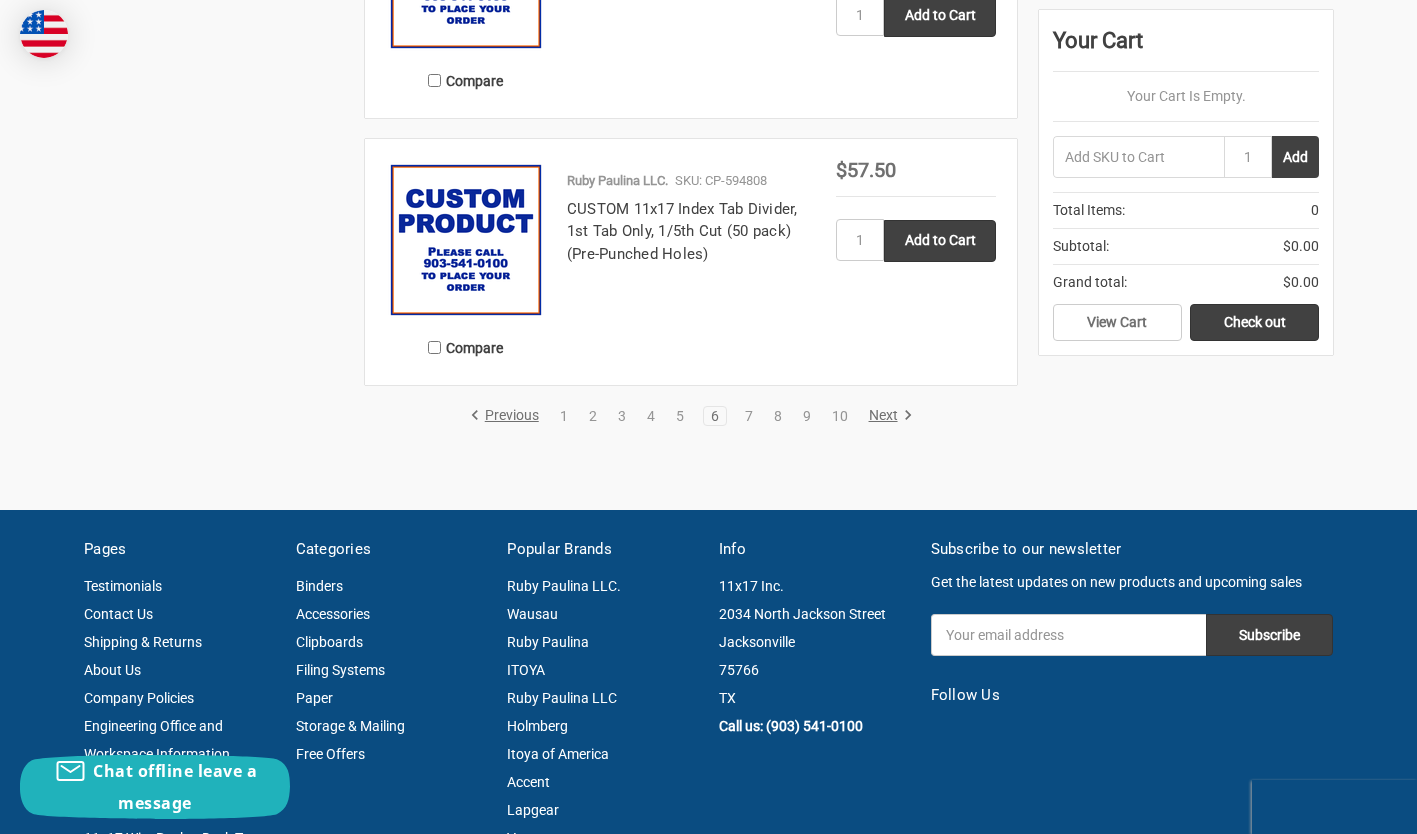 scroll, scrollTop: 3900, scrollLeft: 0, axis: vertical 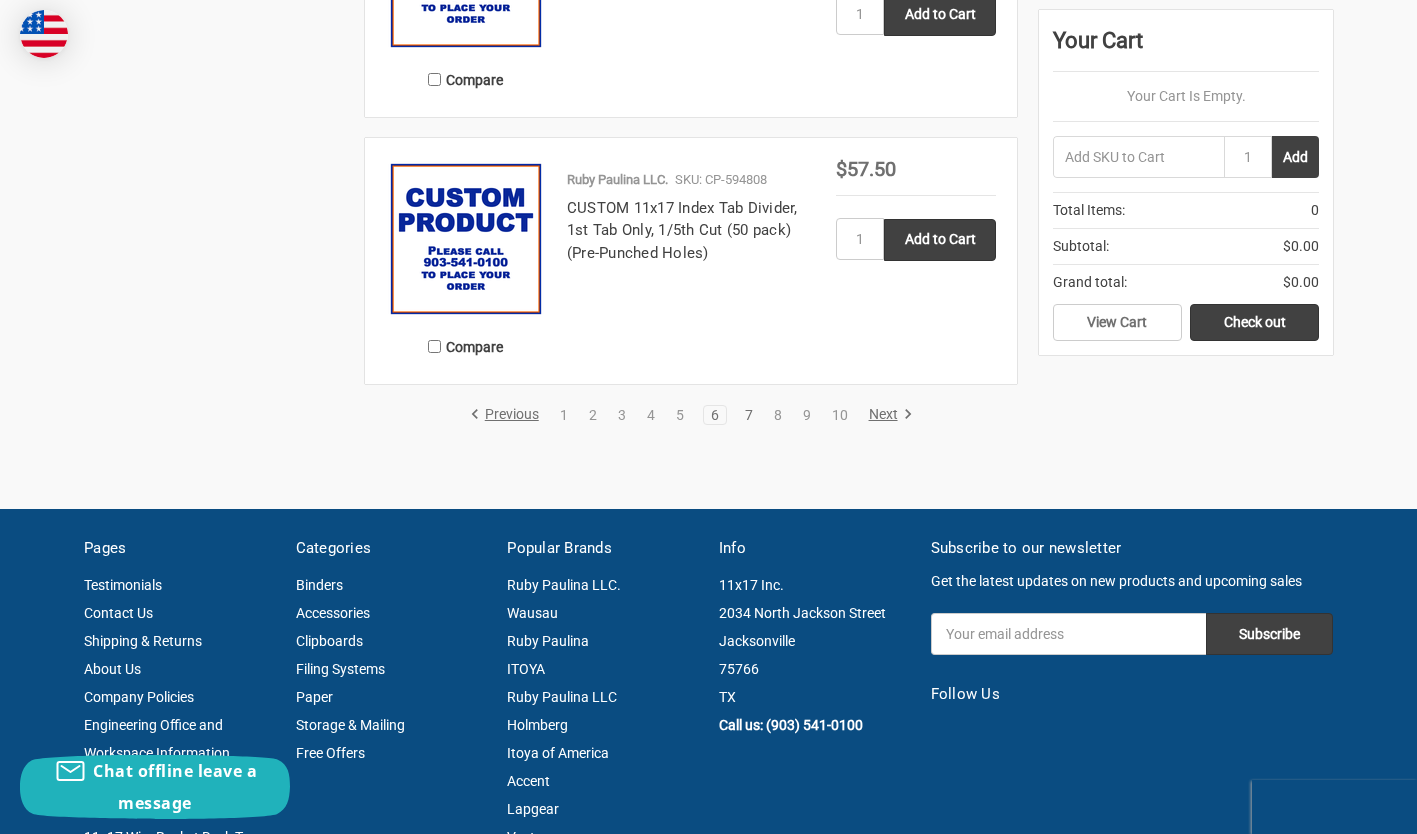click on "7" at bounding box center (749, 415) 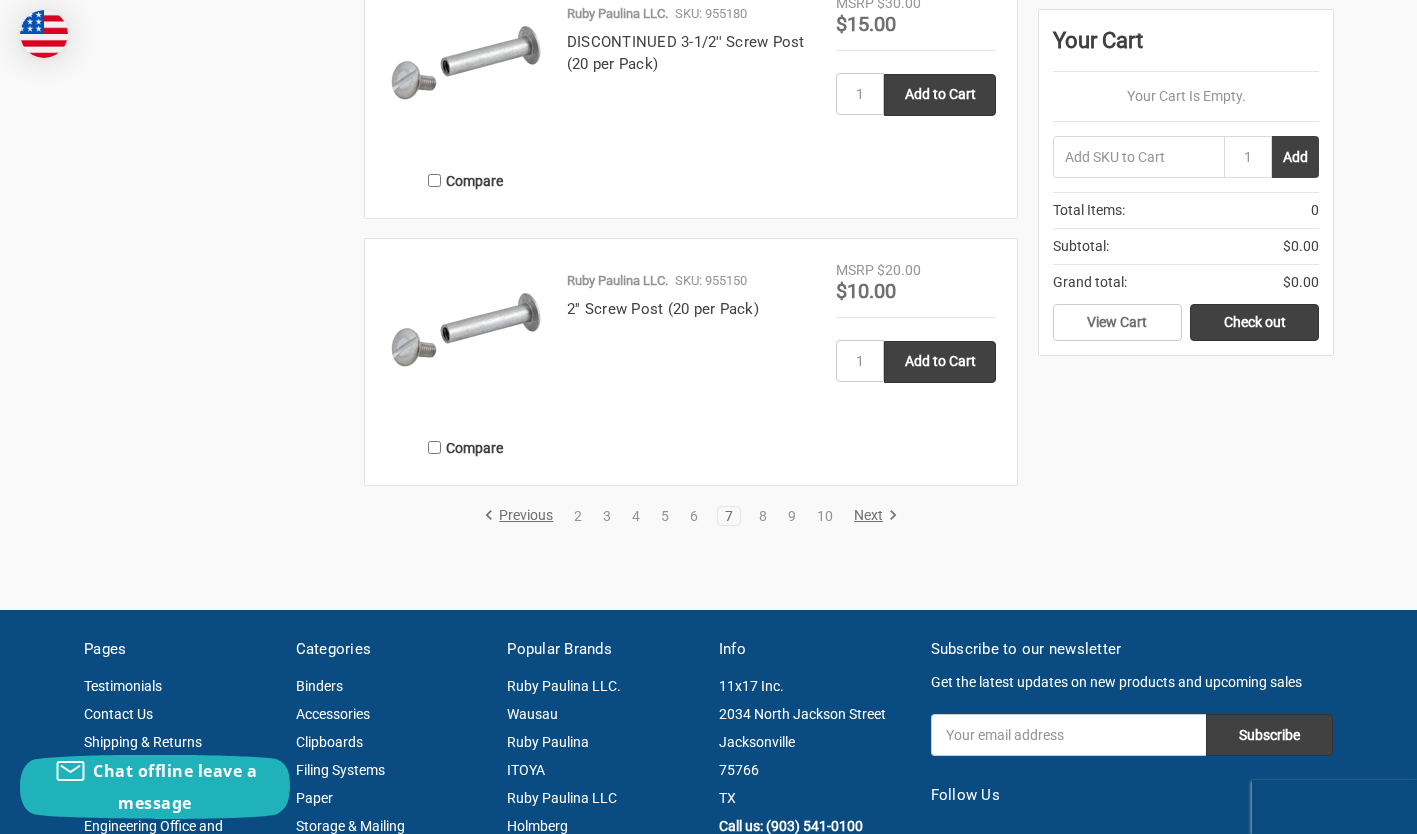 scroll, scrollTop: 3800, scrollLeft: 0, axis: vertical 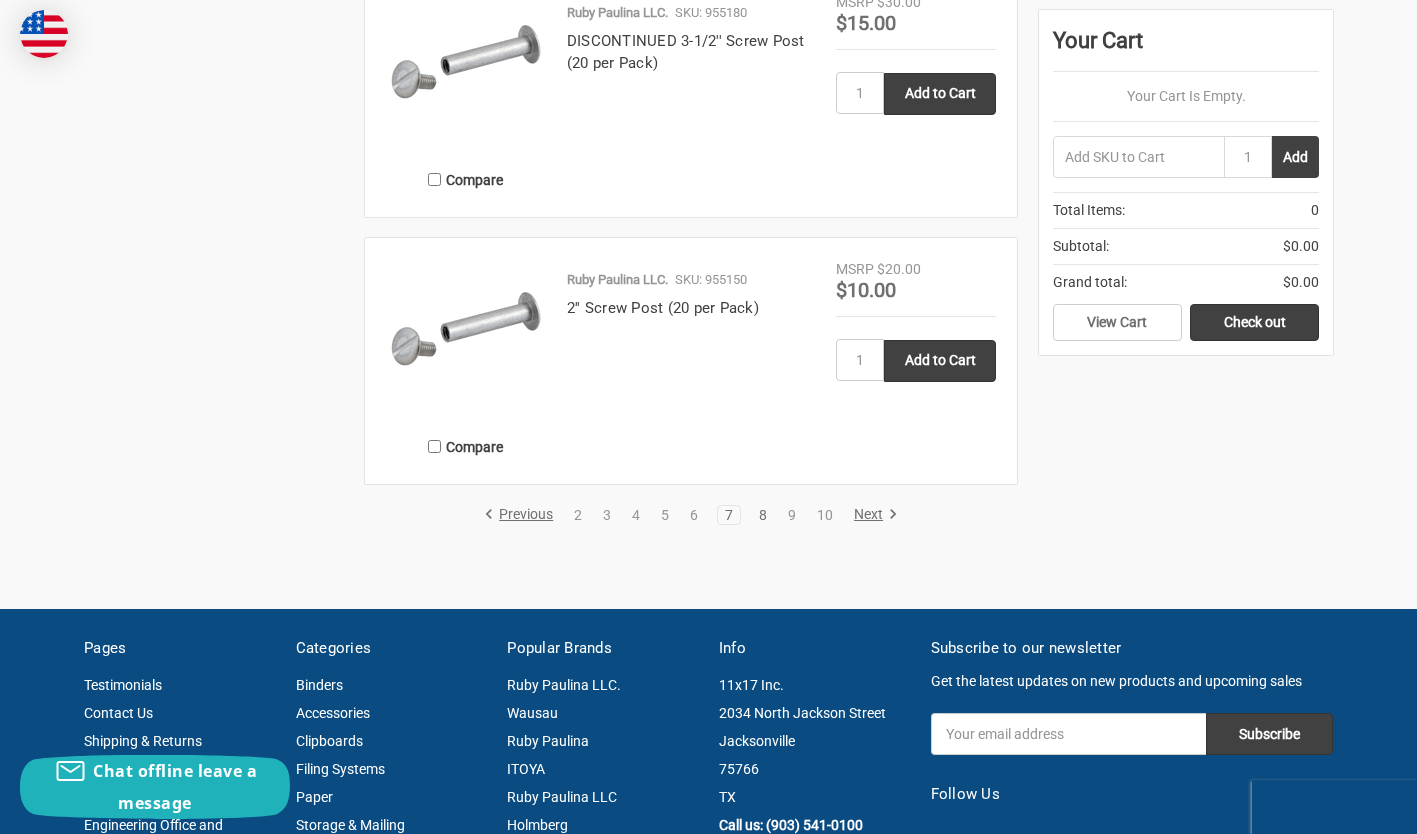 click on "8" at bounding box center [763, 515] 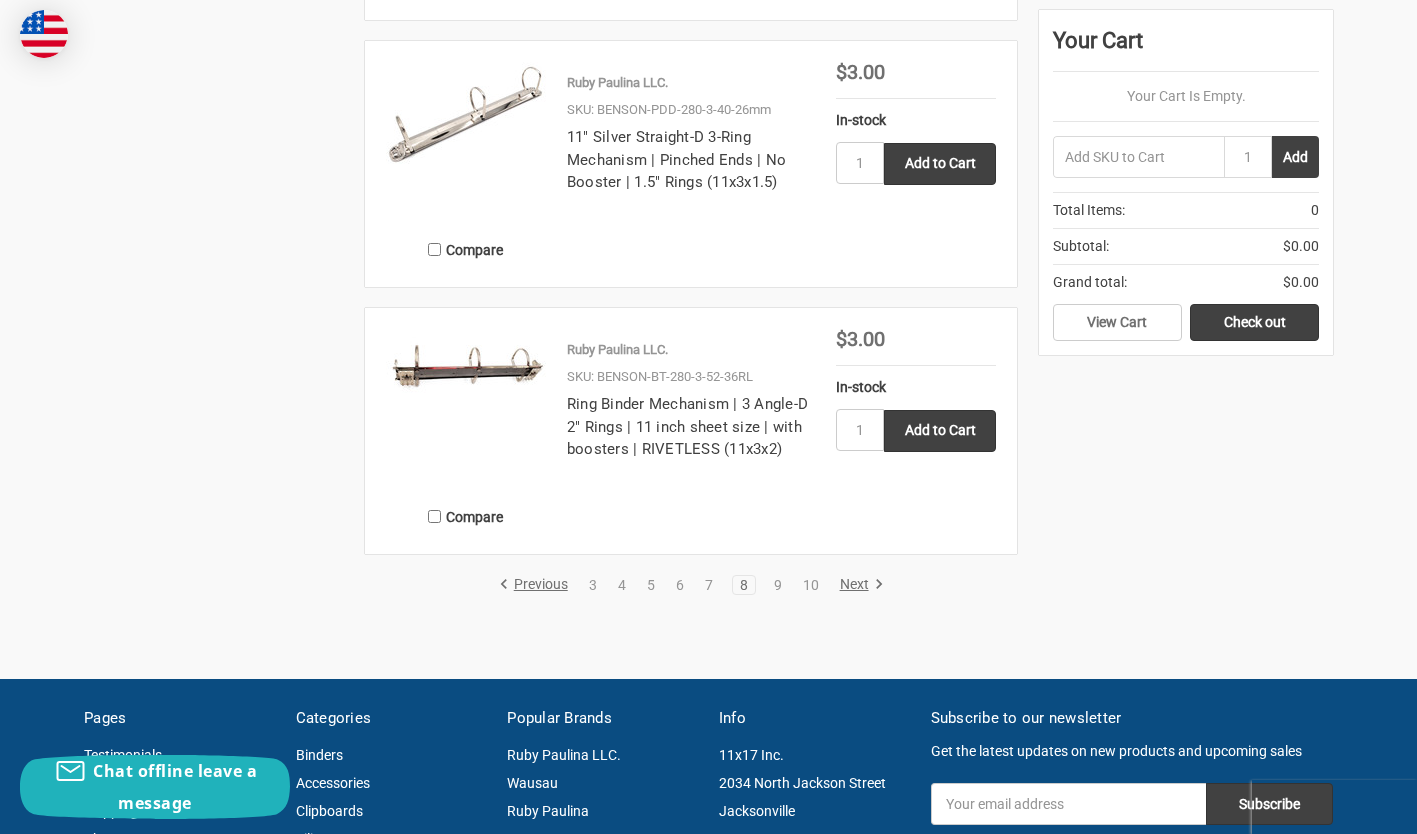 scroll, scrollTop: 3900, scrollLeft: 0, axis: vertical 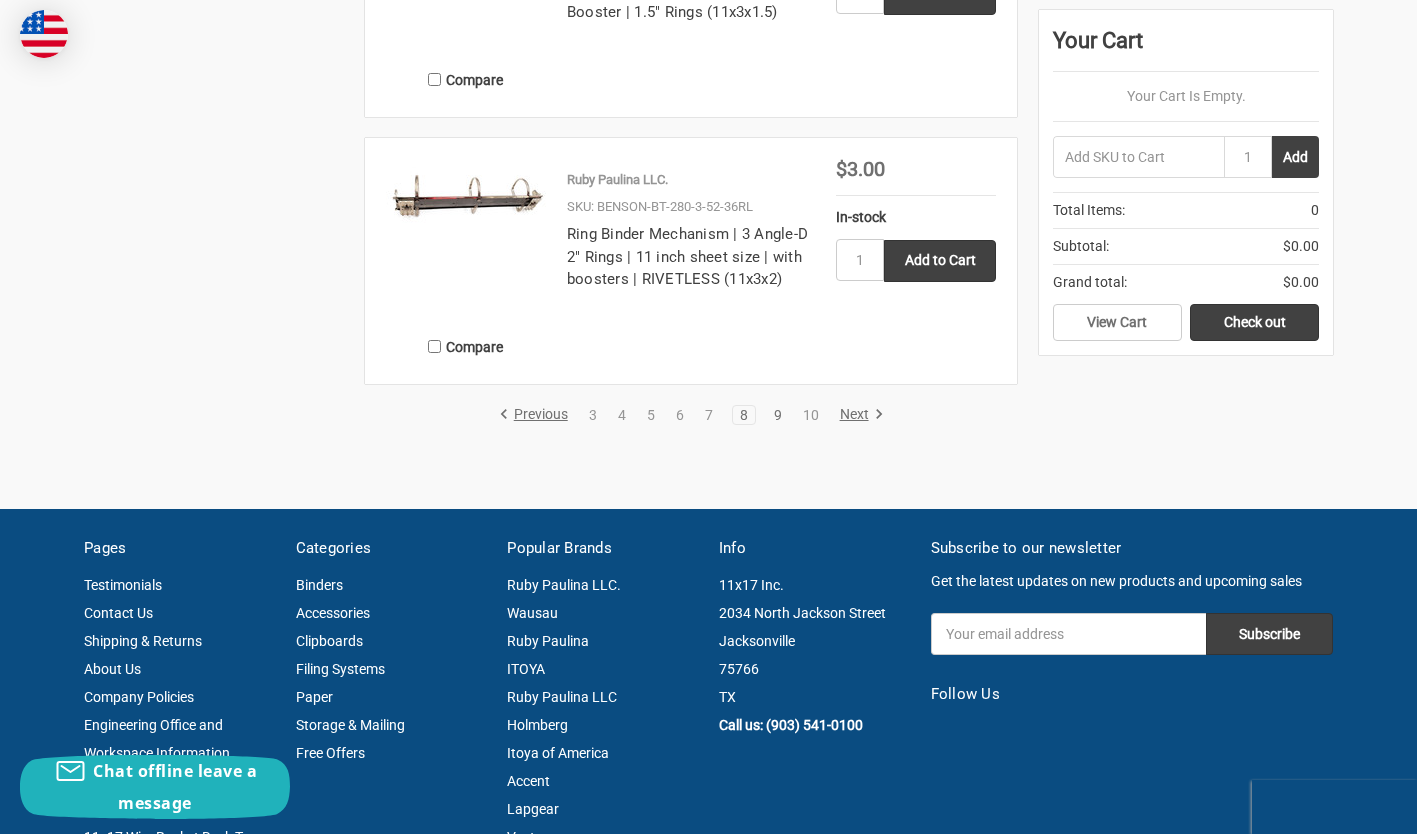 click on "9" at bounding box center [778, 415] 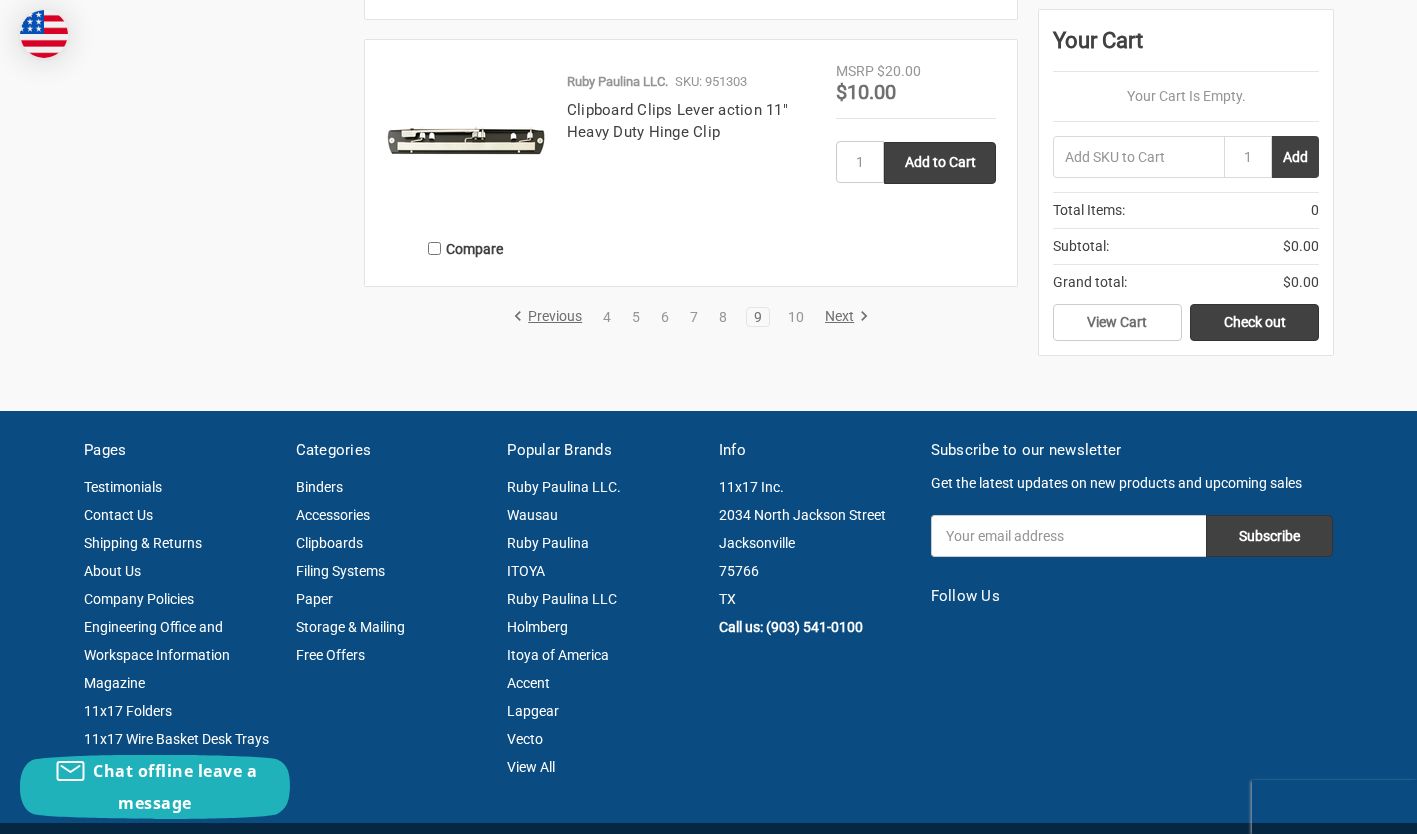scroll, scrollTop: 4000, scrollLeft: 0, axis: vertical 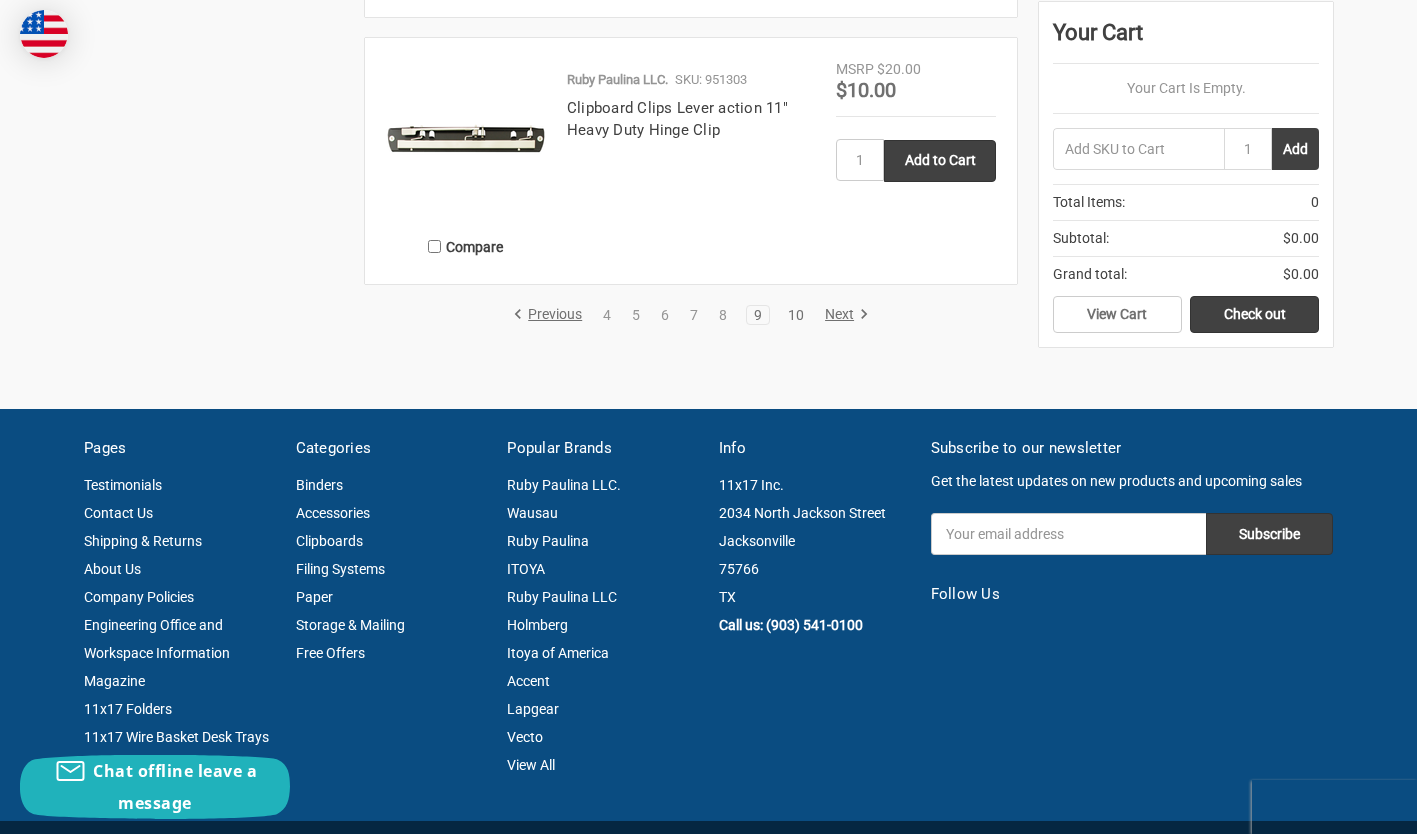 click on "10" at bounding box center (796, 315) 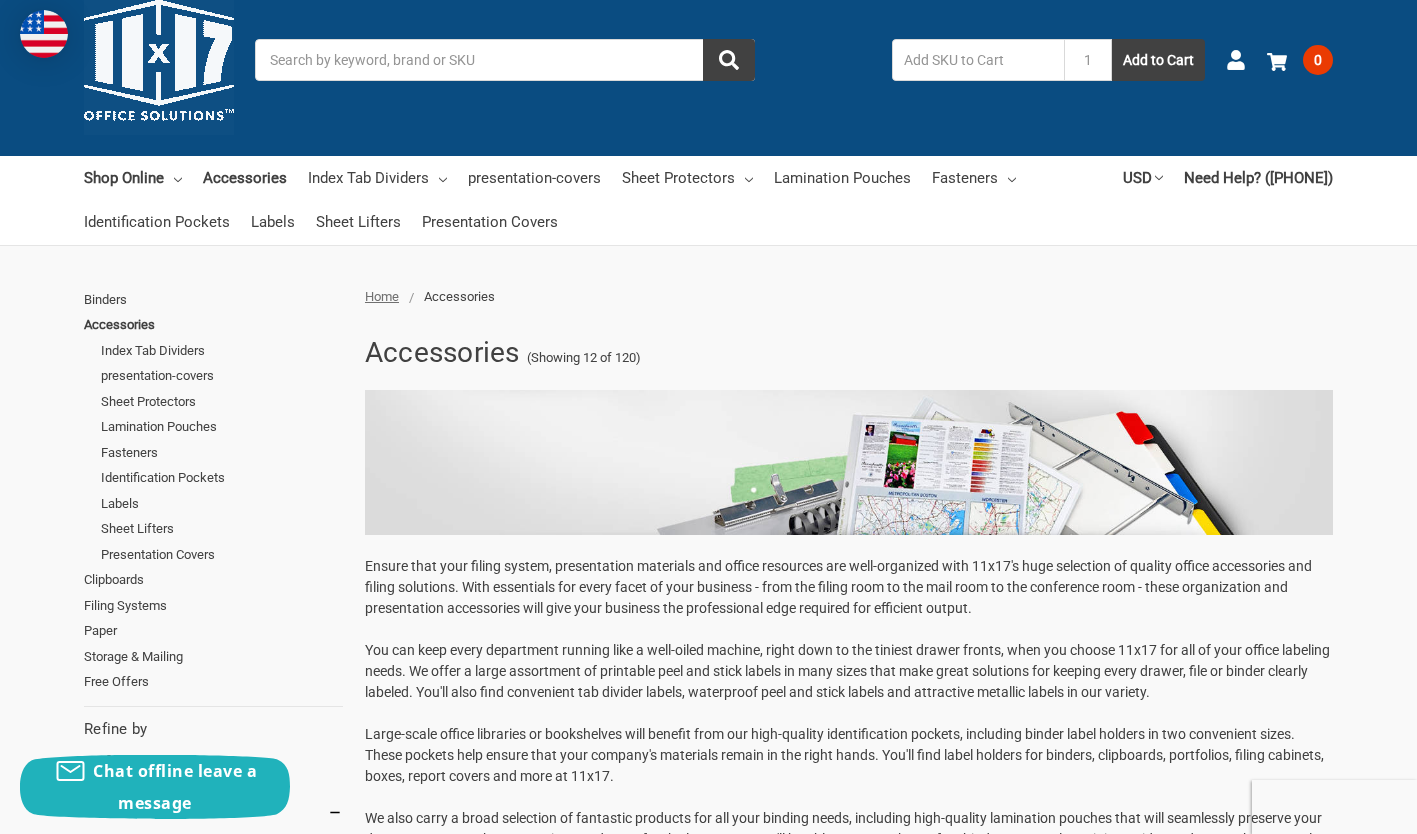 scroll, scrollTop: 0, scrollLeft: 0, axis: both 